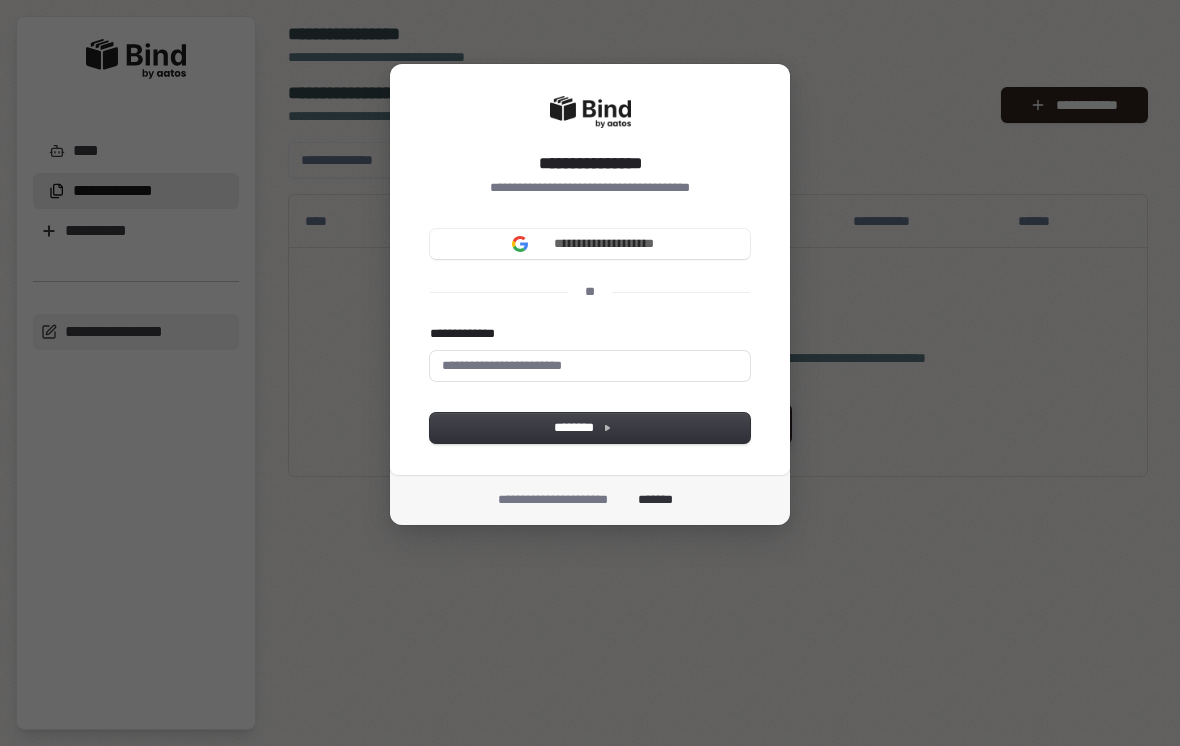 scroll, scrollTop: 0, scrollLeft: 0, axis: both 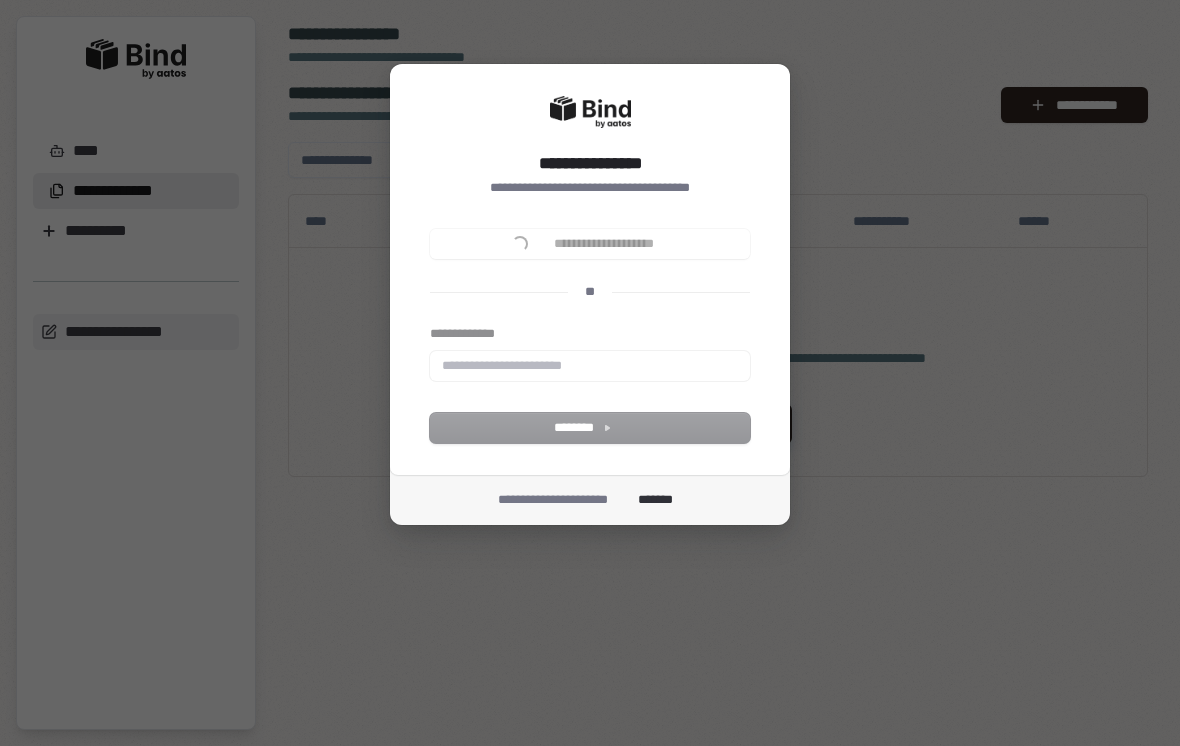 type 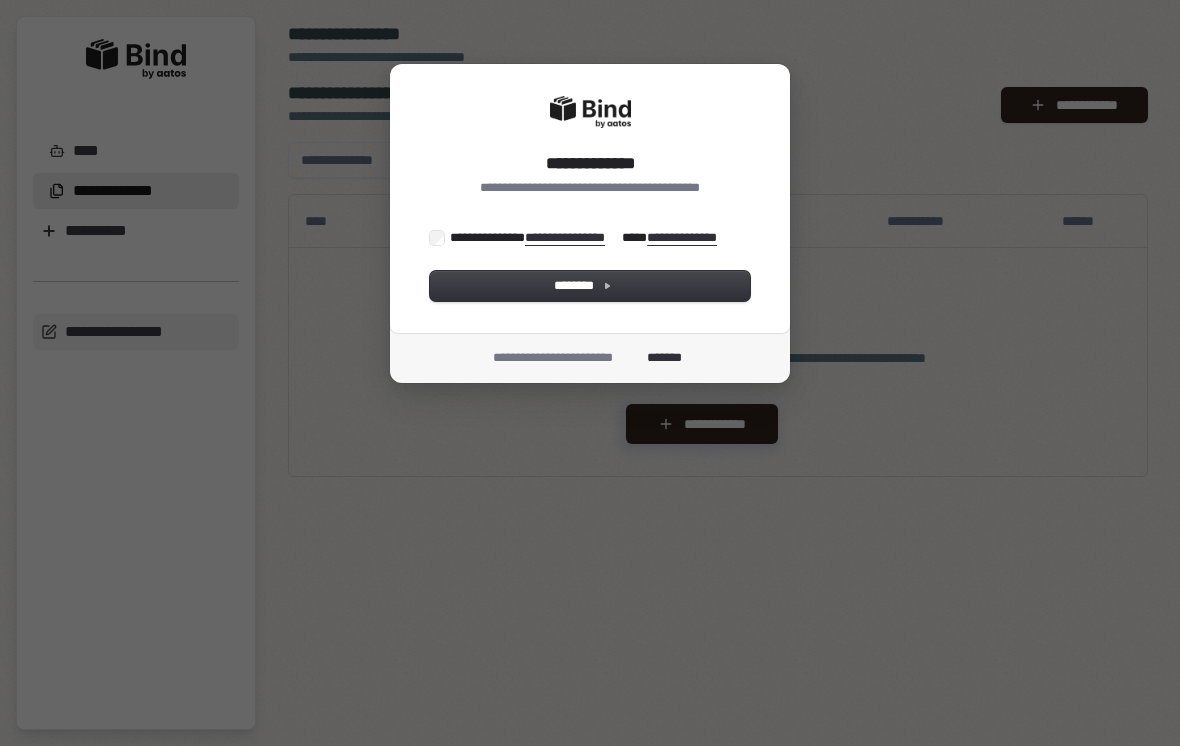 scroll, scrollTop: 0, scrollLeft: 0, axis: both 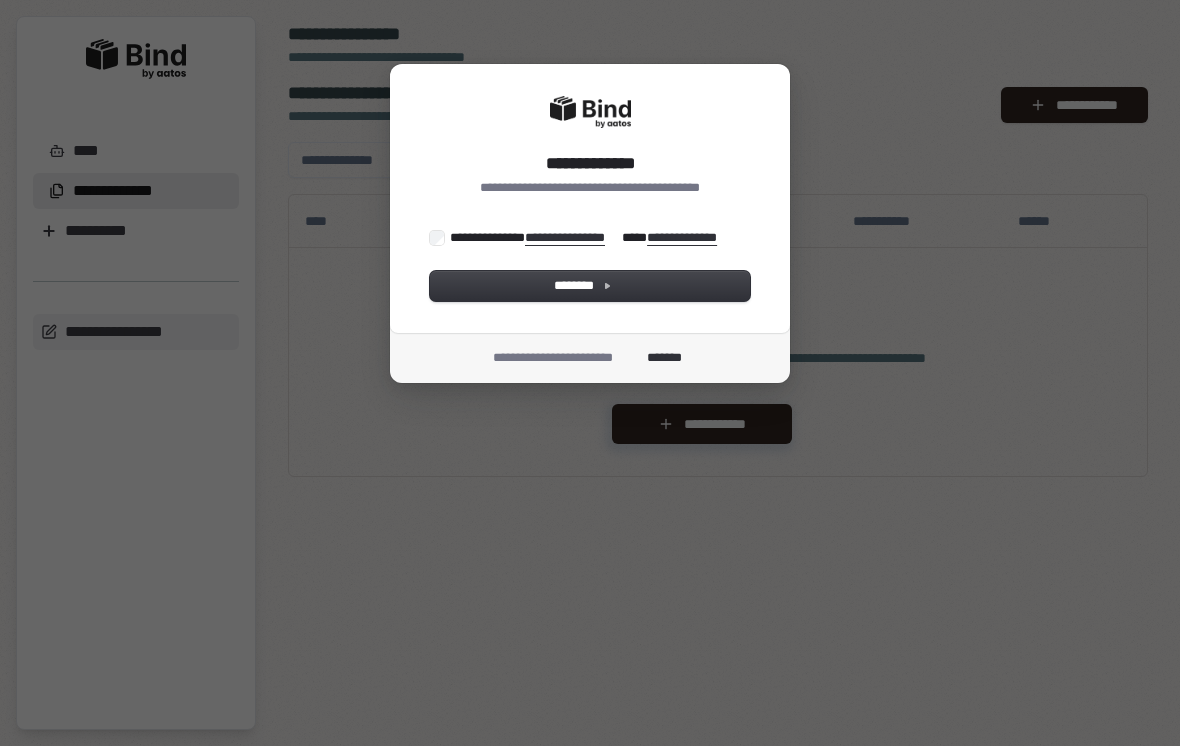 click 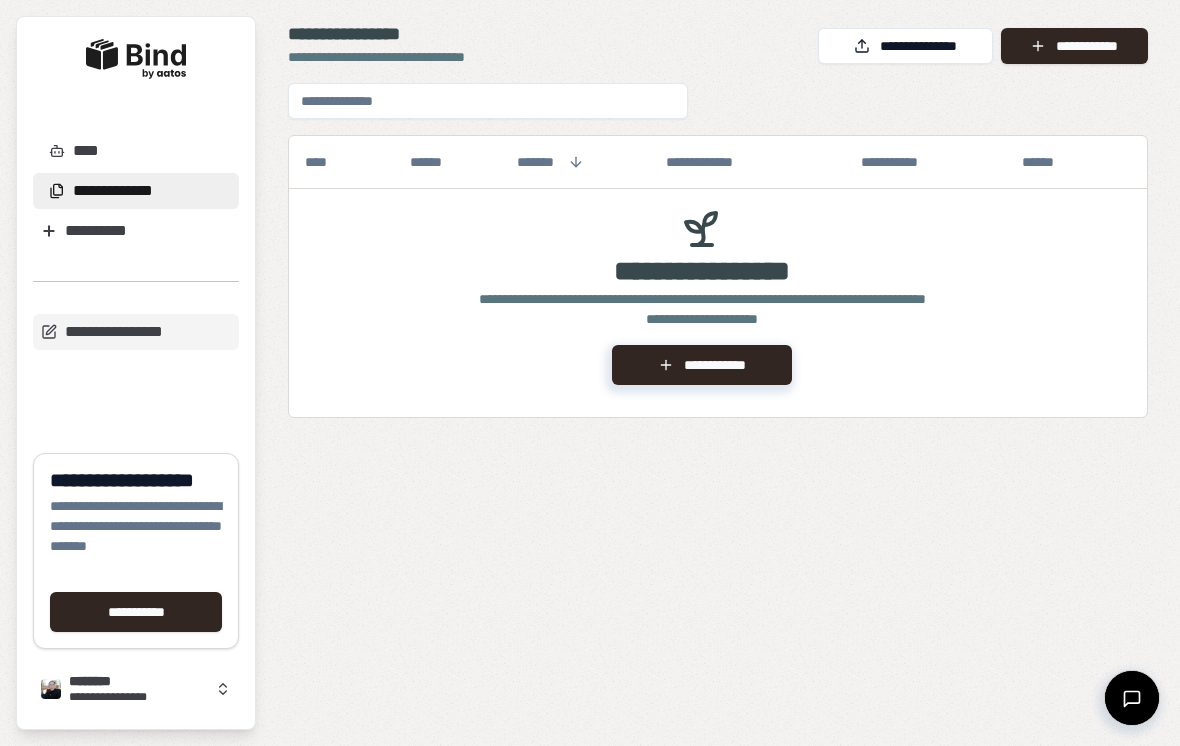 scroll, scrollTop: 0, scrollLeft: 0, axis: both 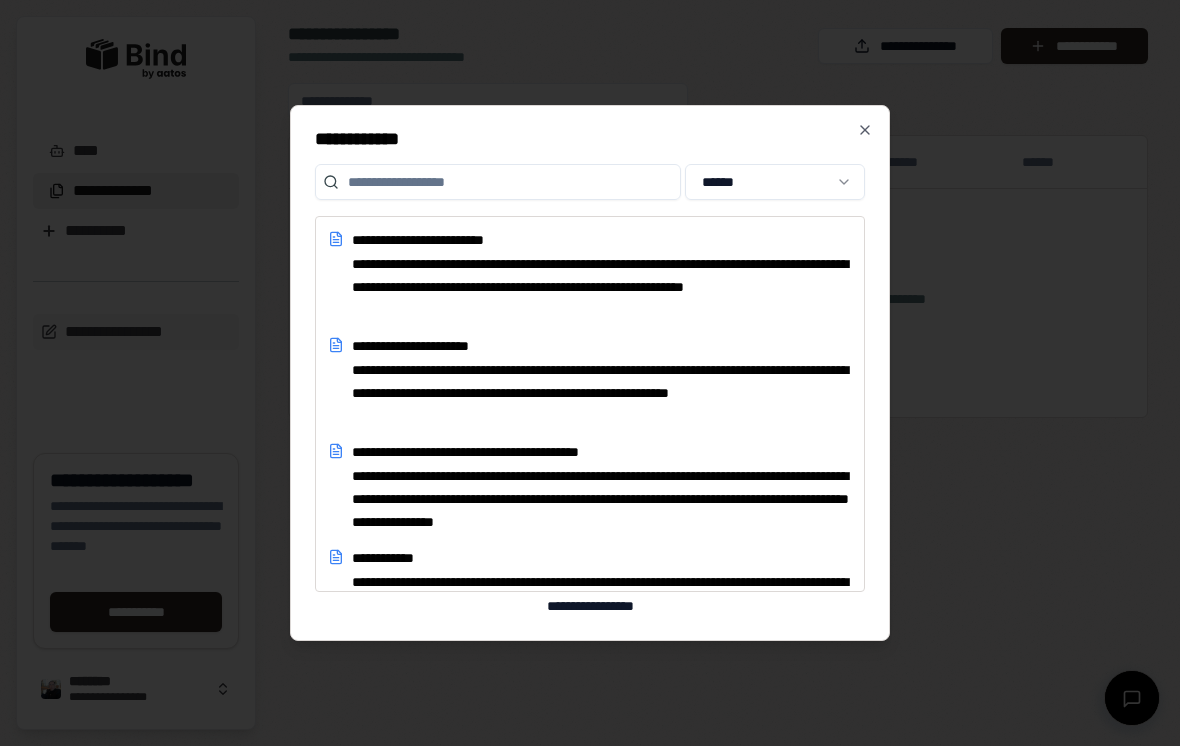 click at bounding box center [590, 373] 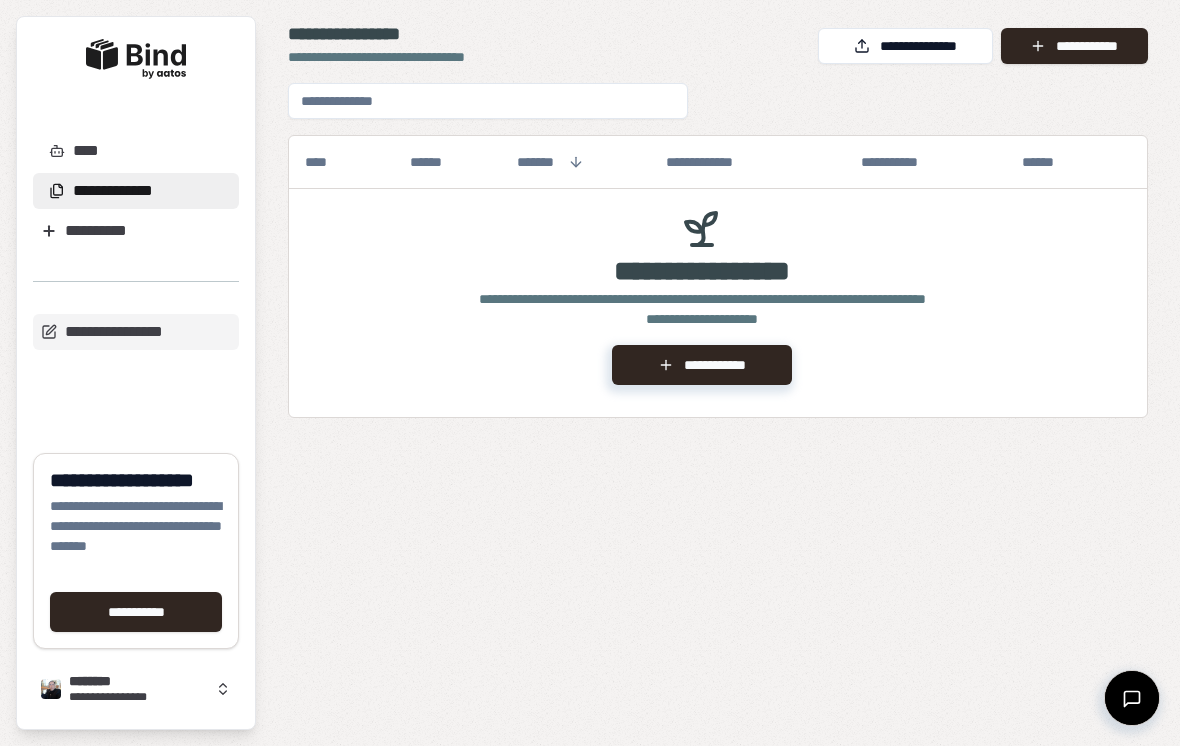 click on "**********" at bounding box center [701, 365] 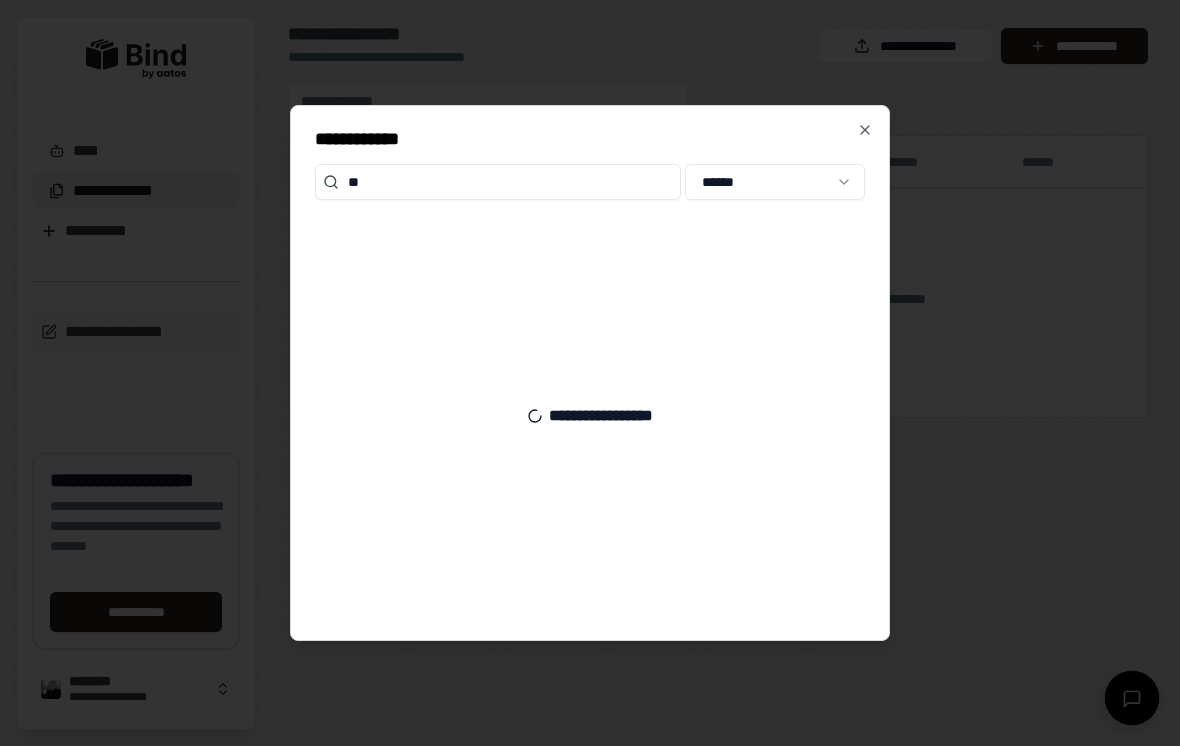 type on "*" 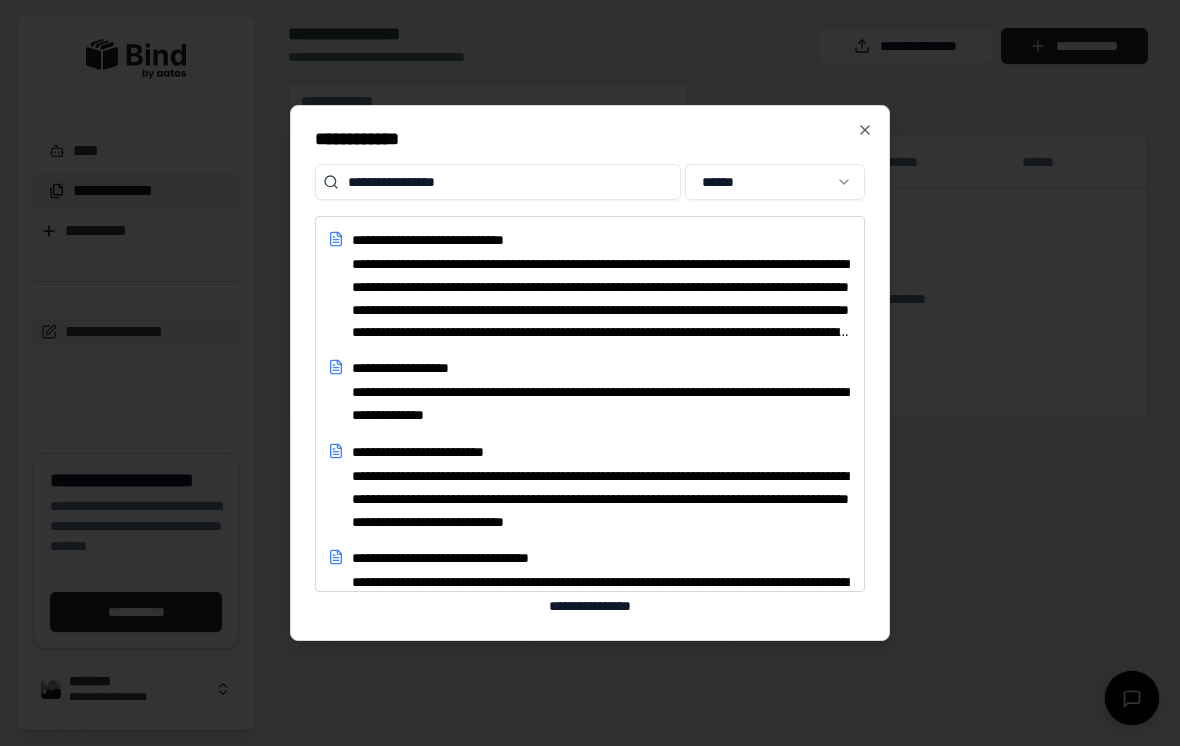 type on "**********" 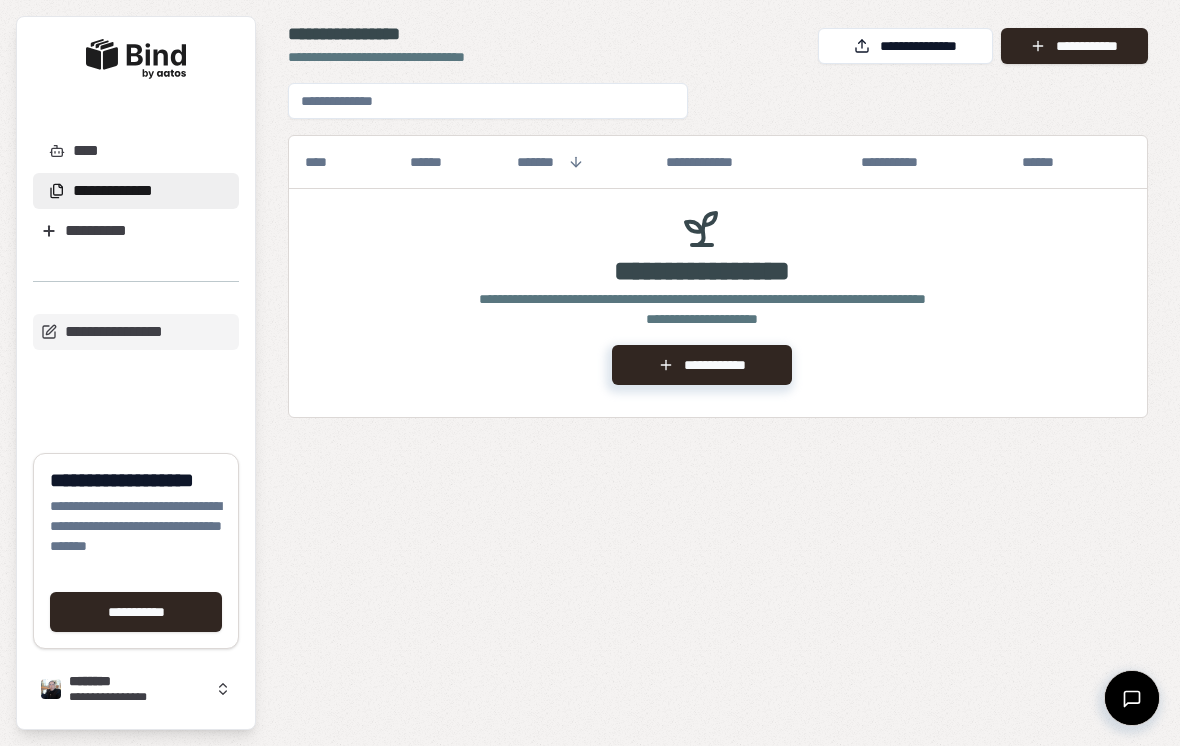 click on "**********" at bounding box center (701, 365) 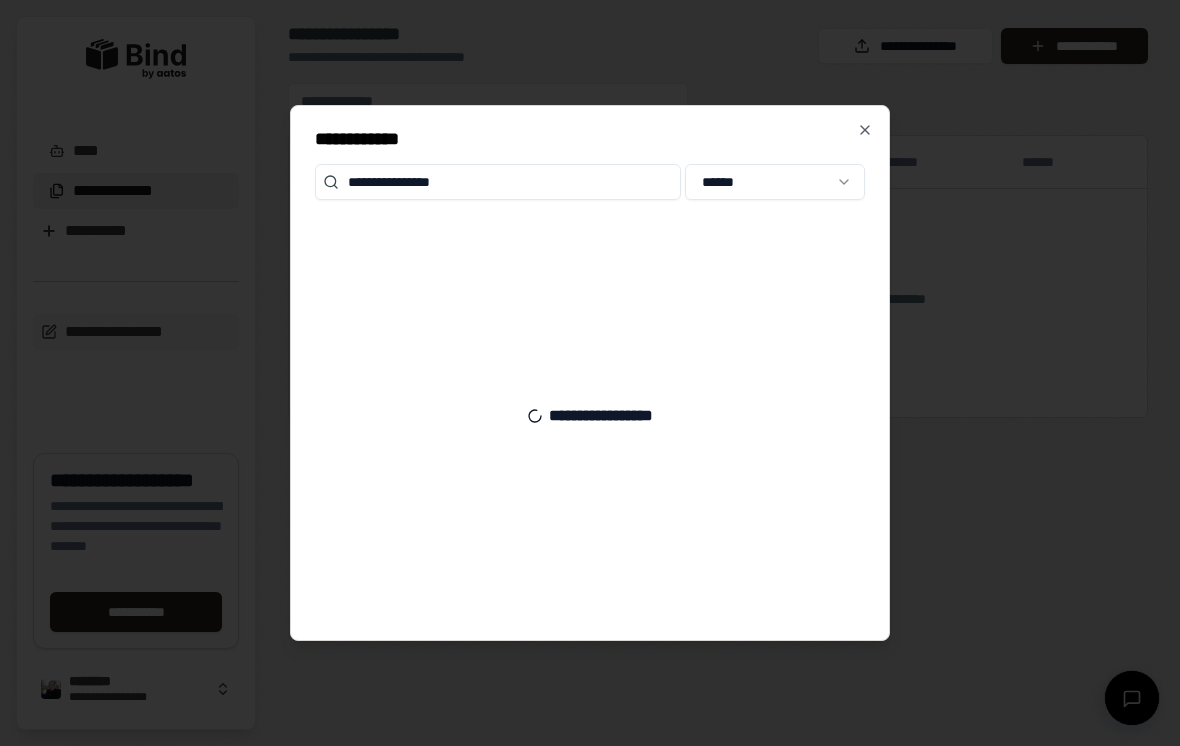 type on "**********" 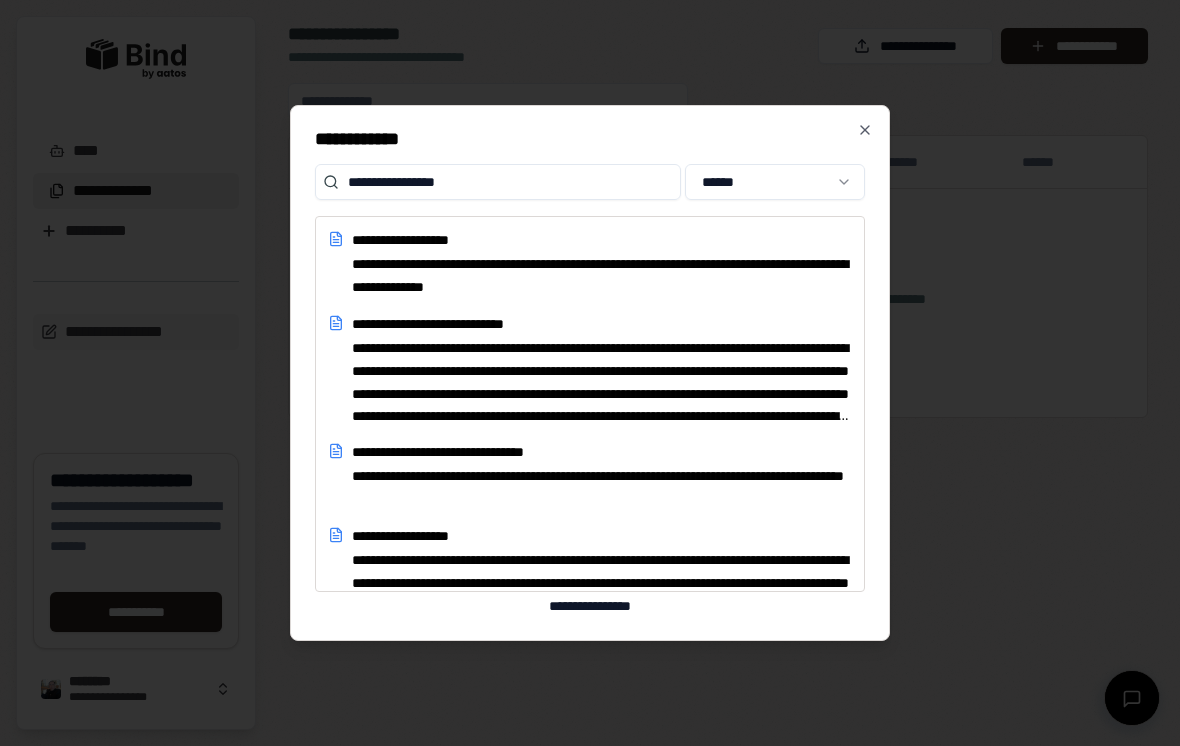 scroll, scrollTop: 0, scrollLeft: 0, axis: both 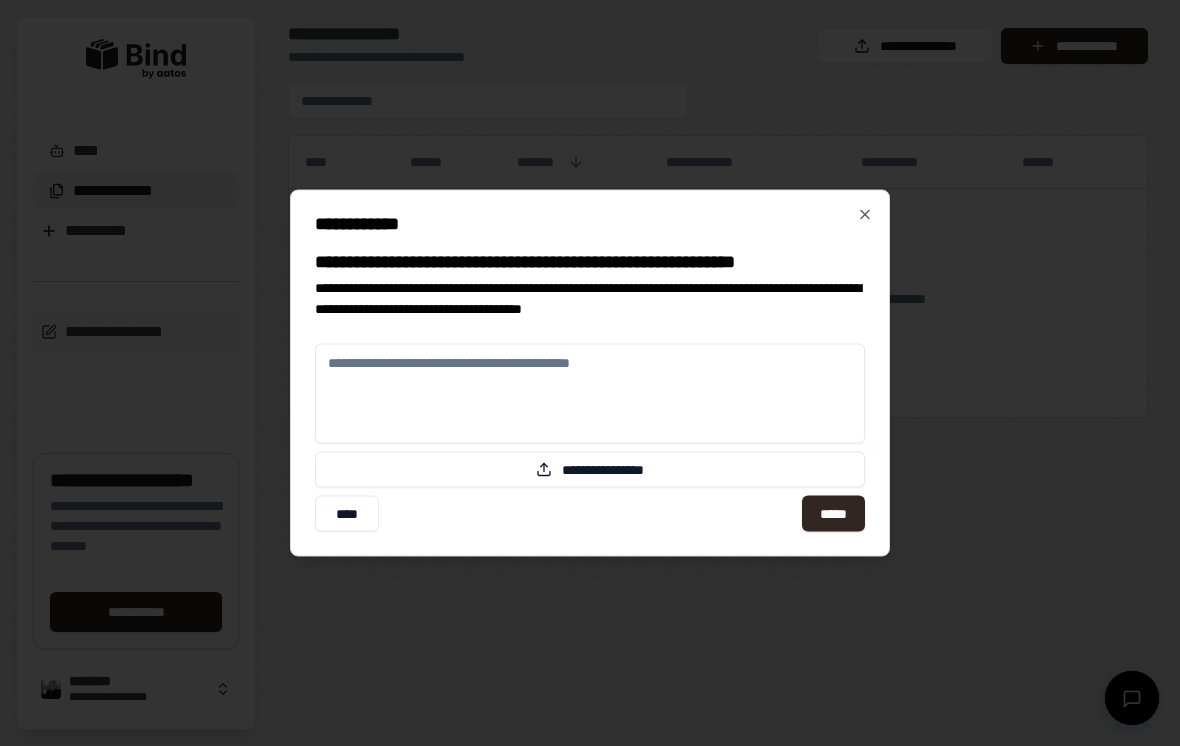 click on "*****" at bounding box center (833, 514) 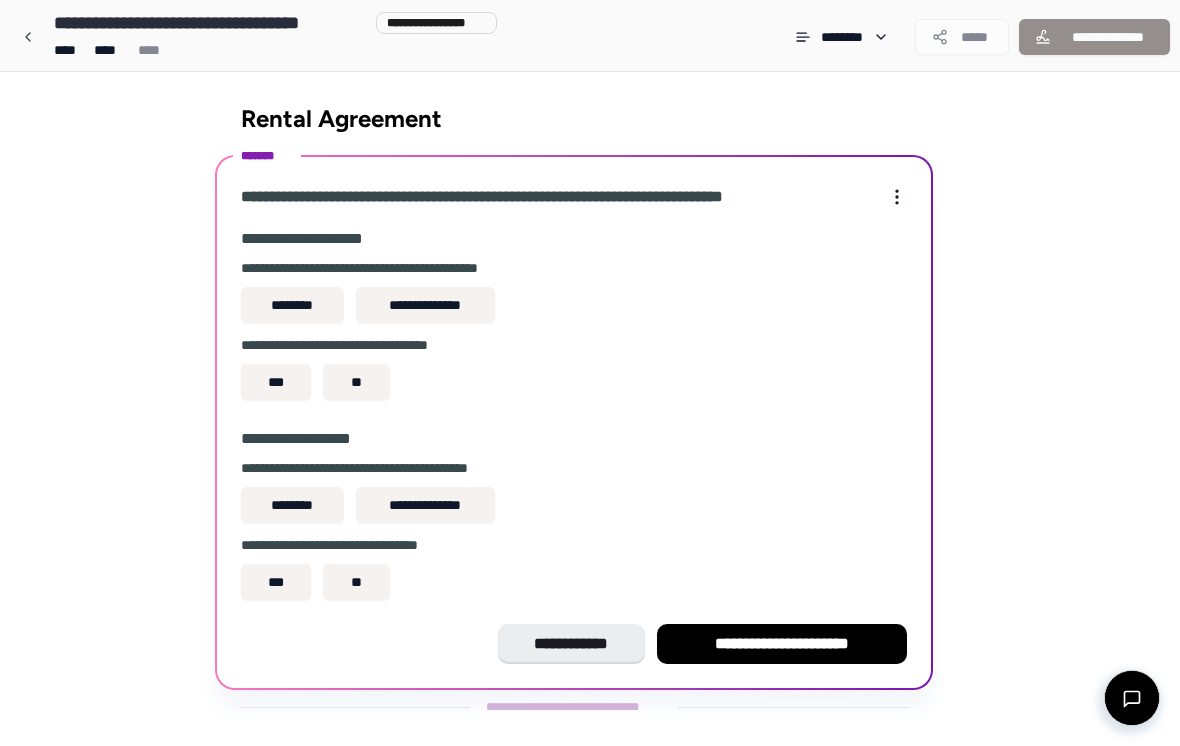 scroll, scrollTop: 22, scrollLeft: 0, axis: vertical 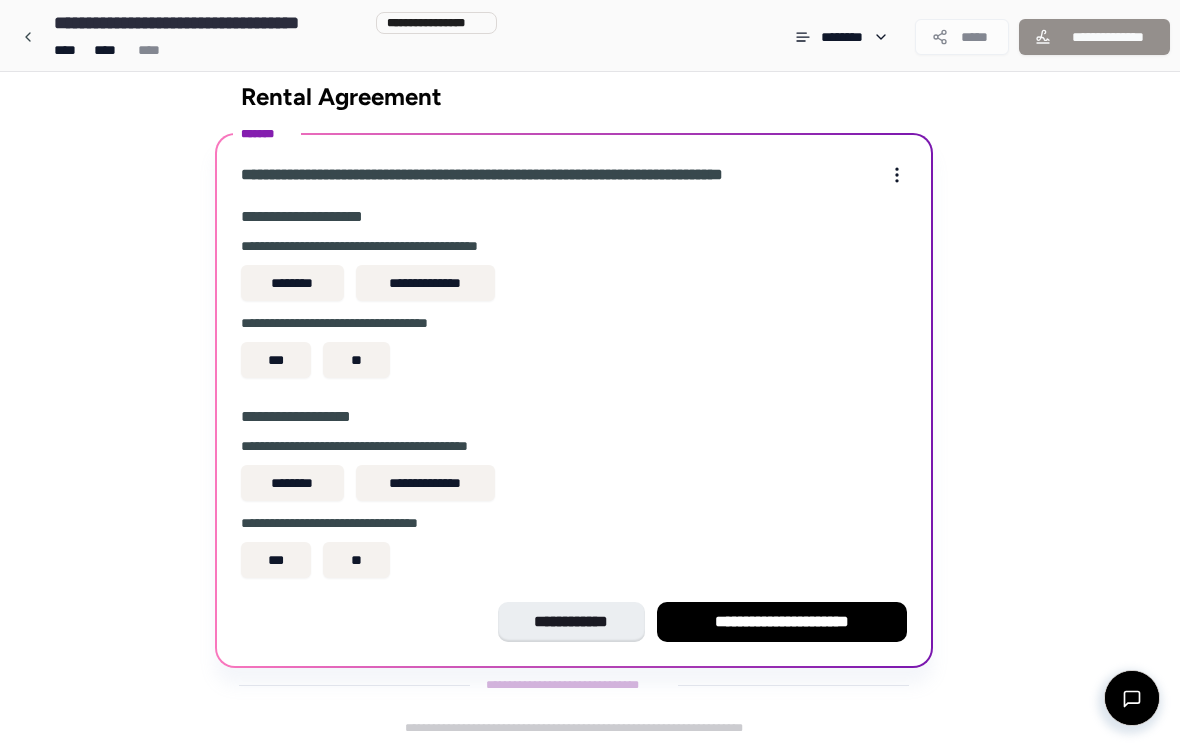 click on "**********" at bounding box center (425, 283) 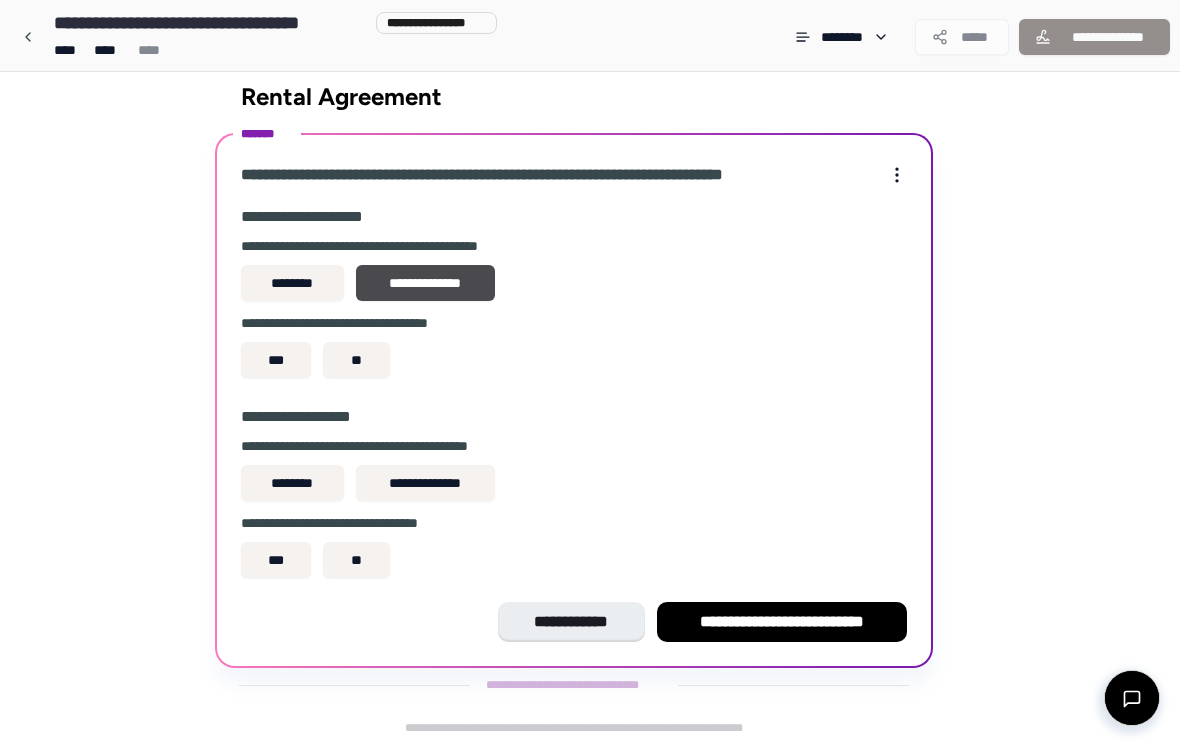 click on "**" at bounding box center (356, 360) 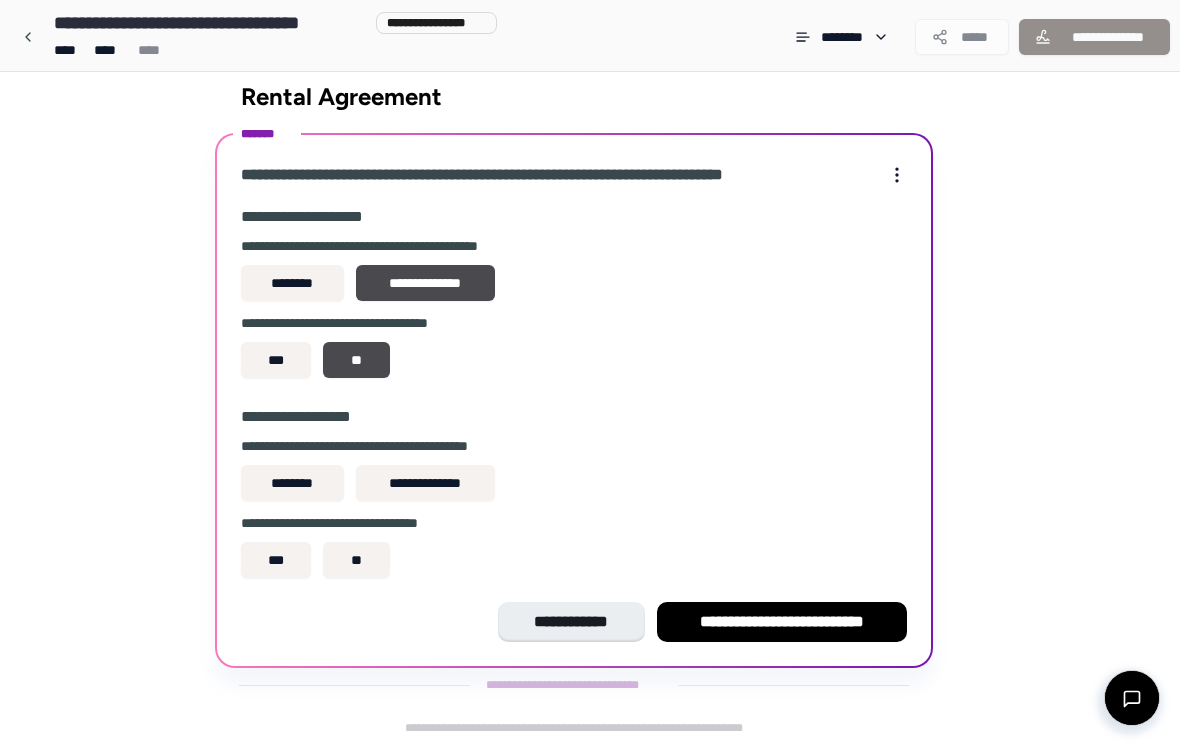 click on "**********" at bounding box center (425, 483) 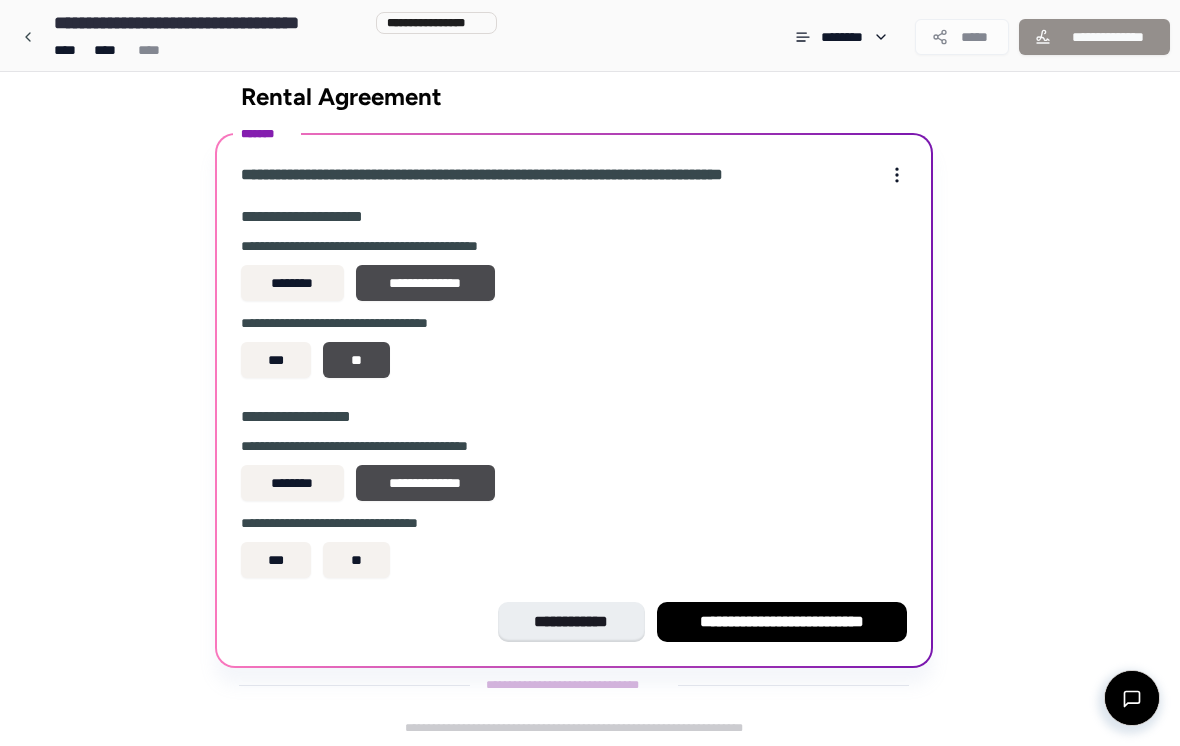 click on "**" at bounding box center [356, 560] 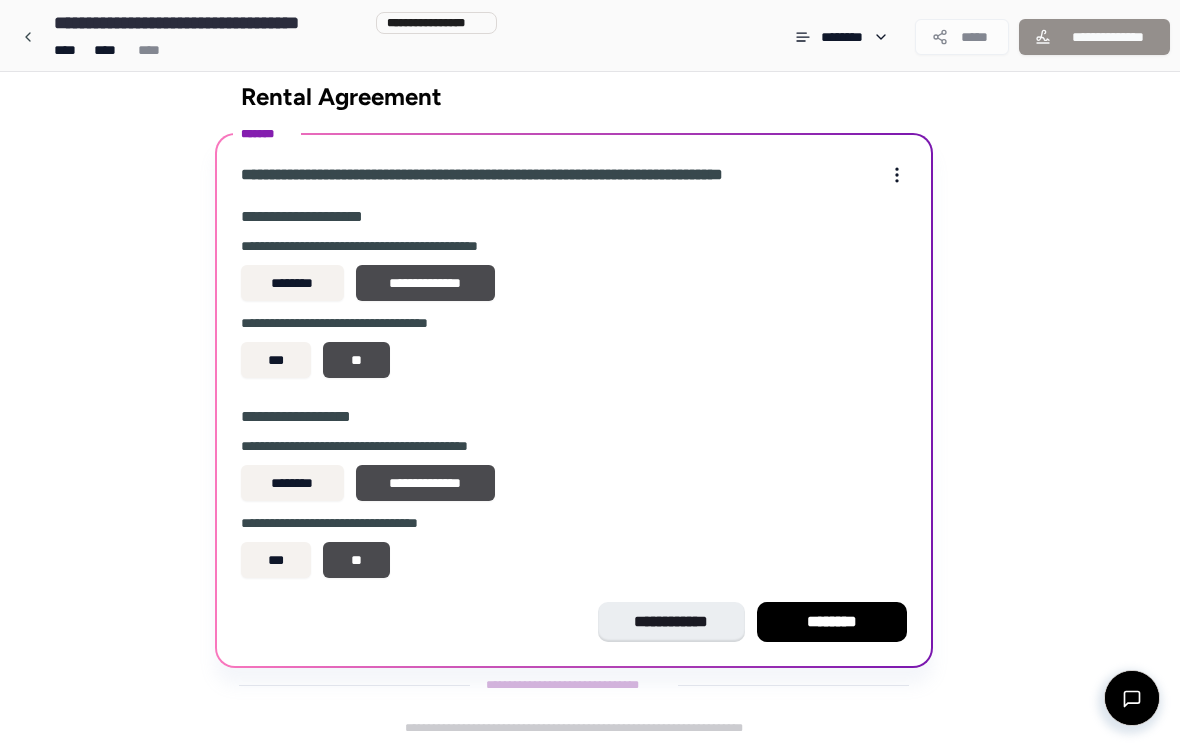 click on "********" at bounding box center (832, 622) 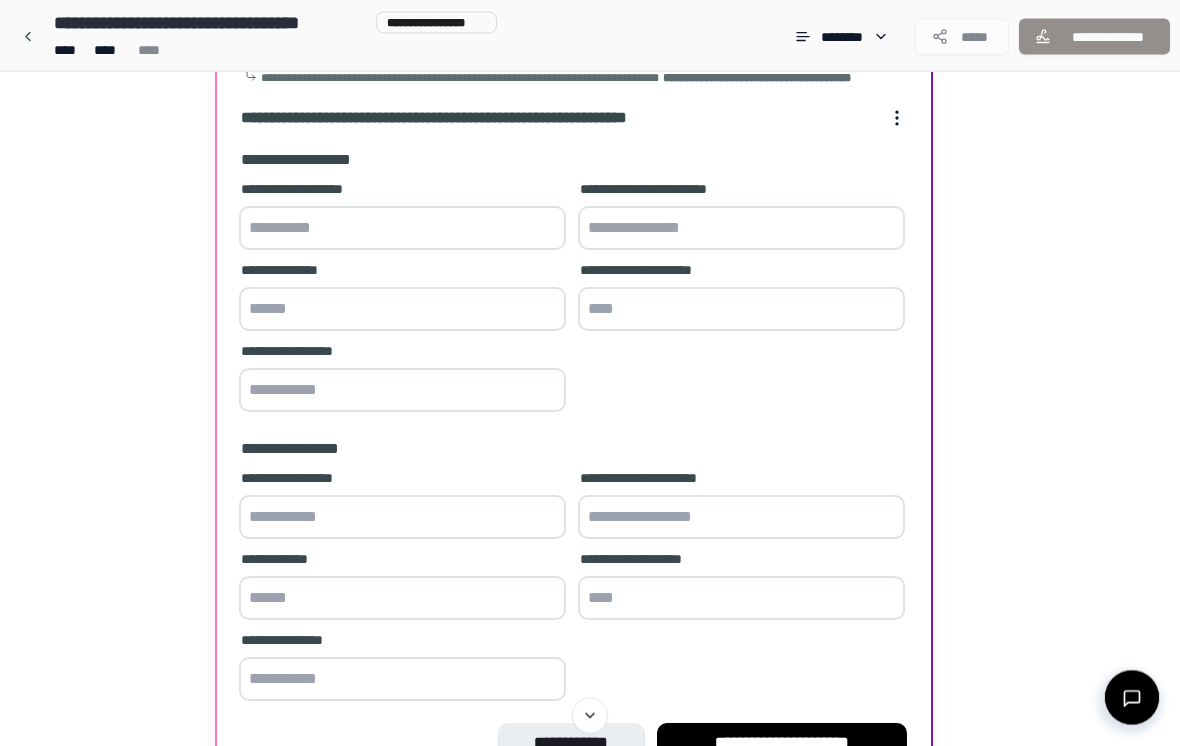 scroll, scrollTop: 117, scrollLeft: 0, axis: vertical 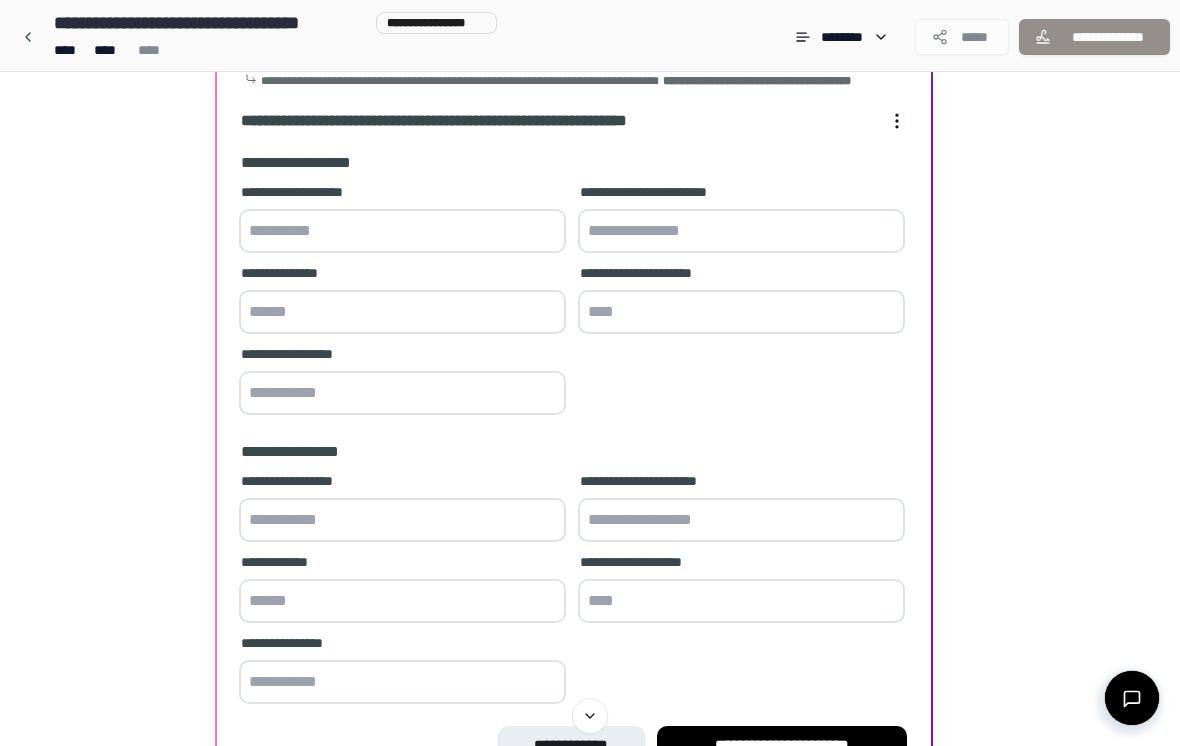 click at bounding box center [402, 231] 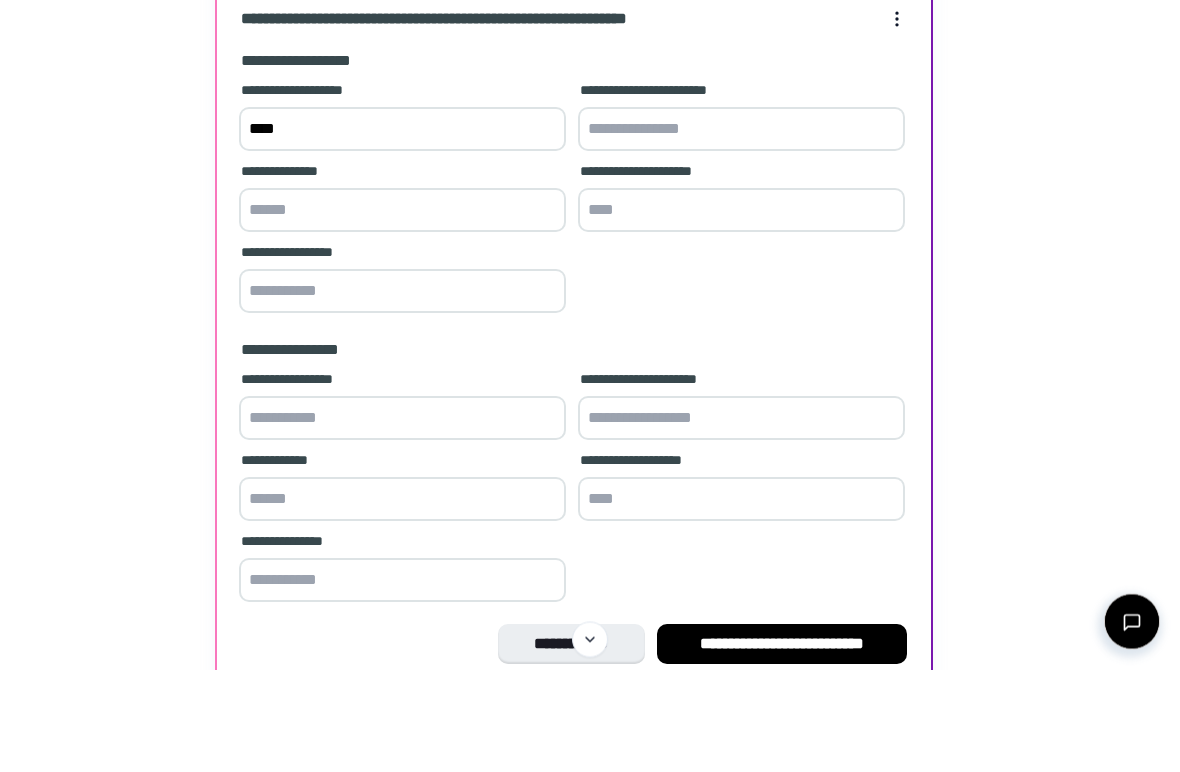 type on "****" 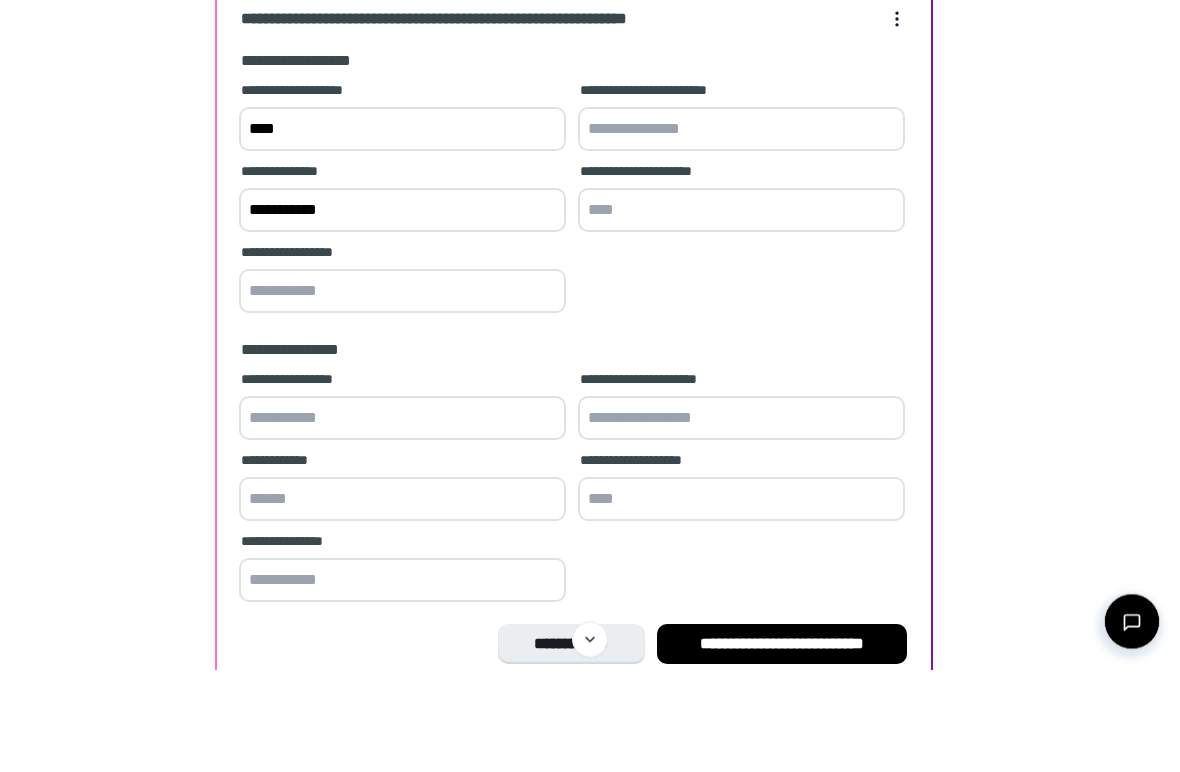 type on "**********" 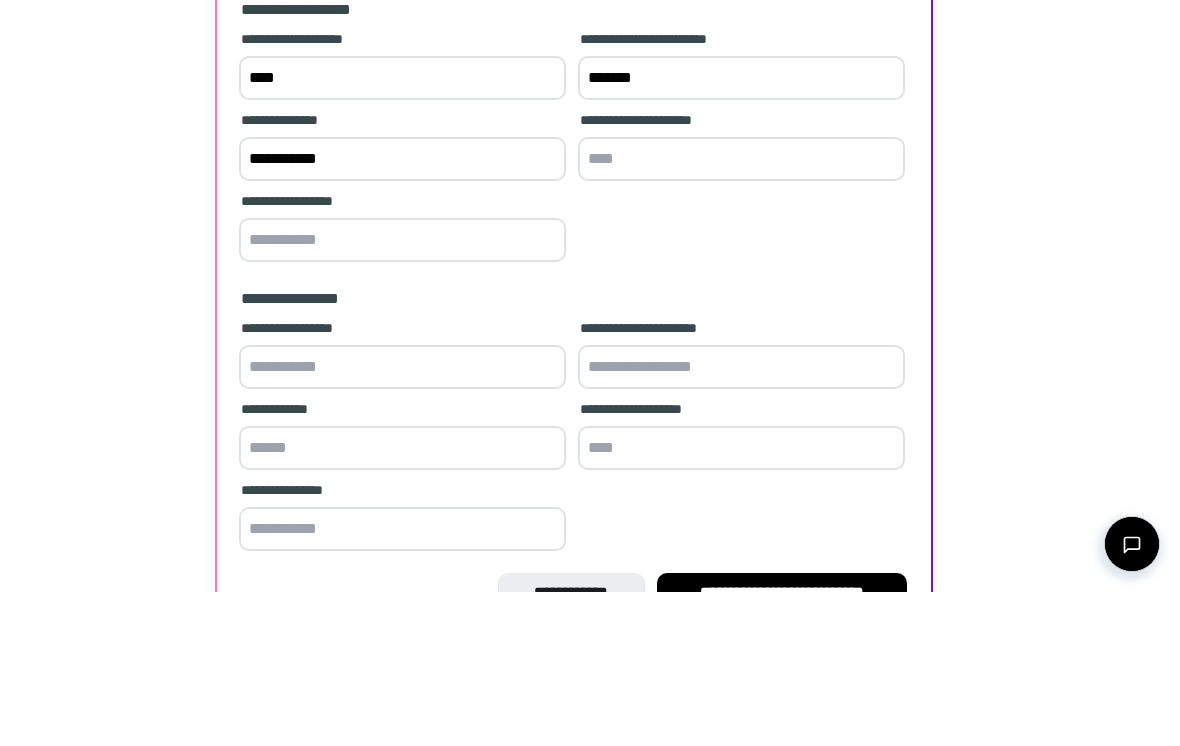 type on "*******" 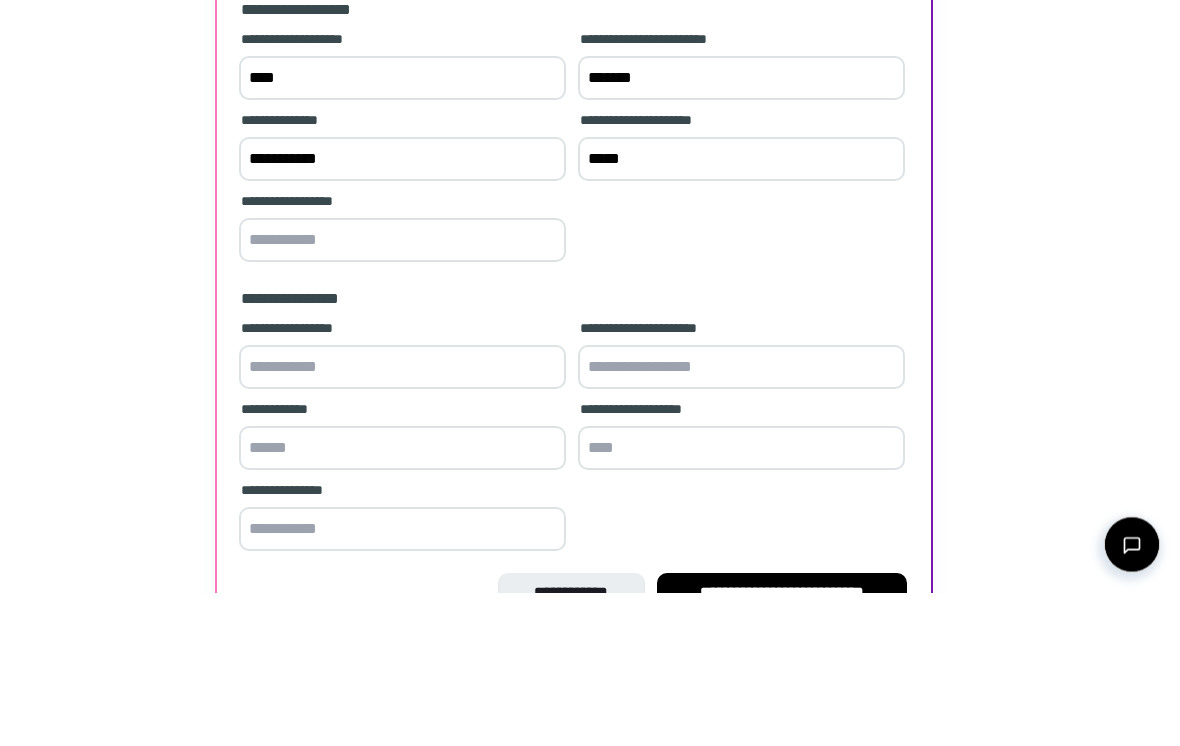 type on "*****" 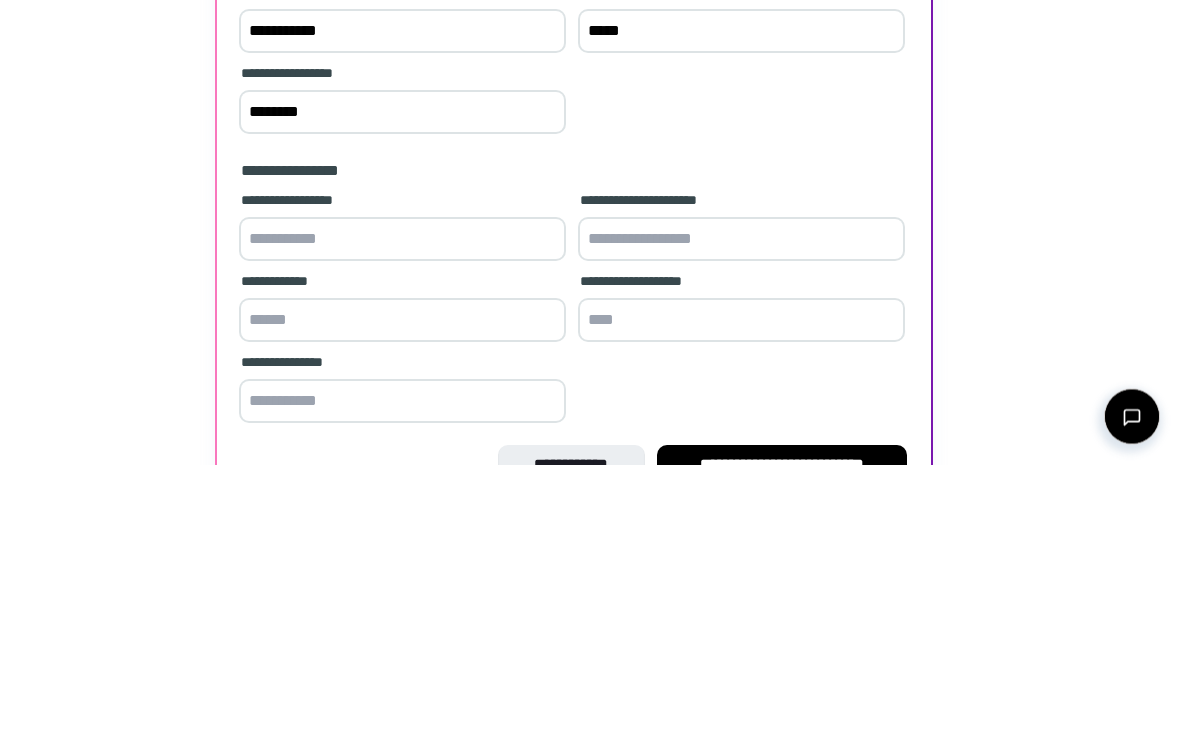 type on "********" 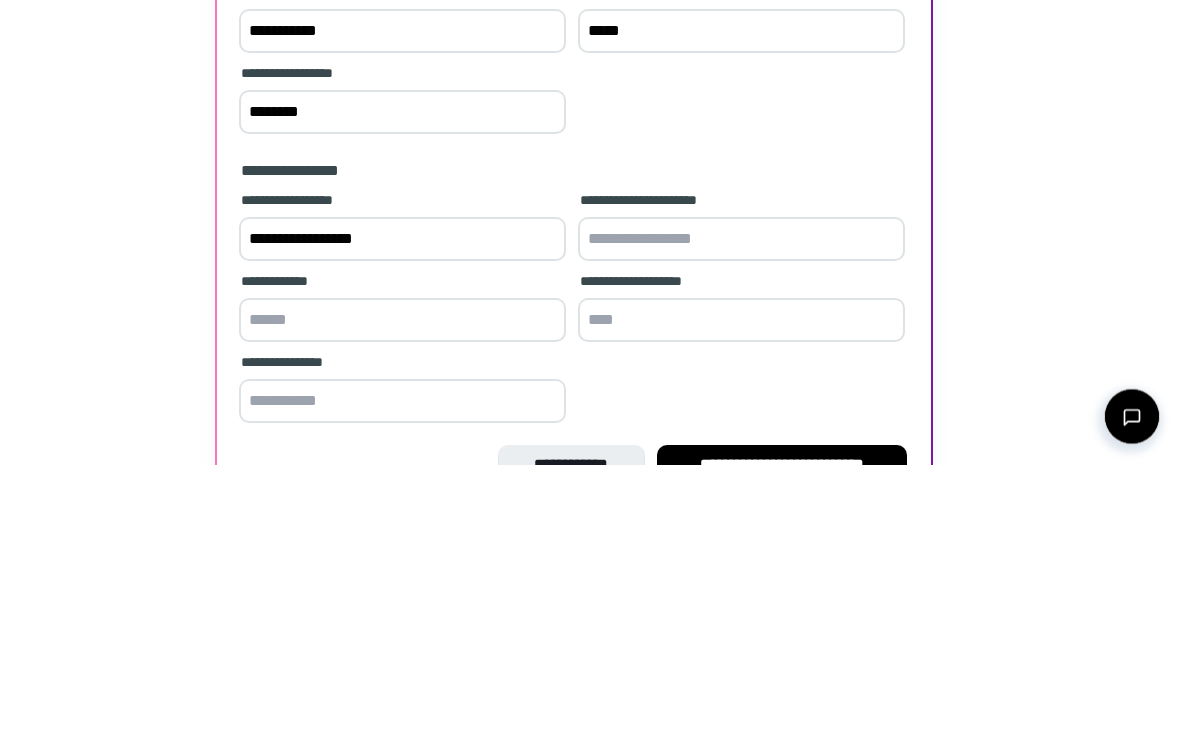 type on "**********" 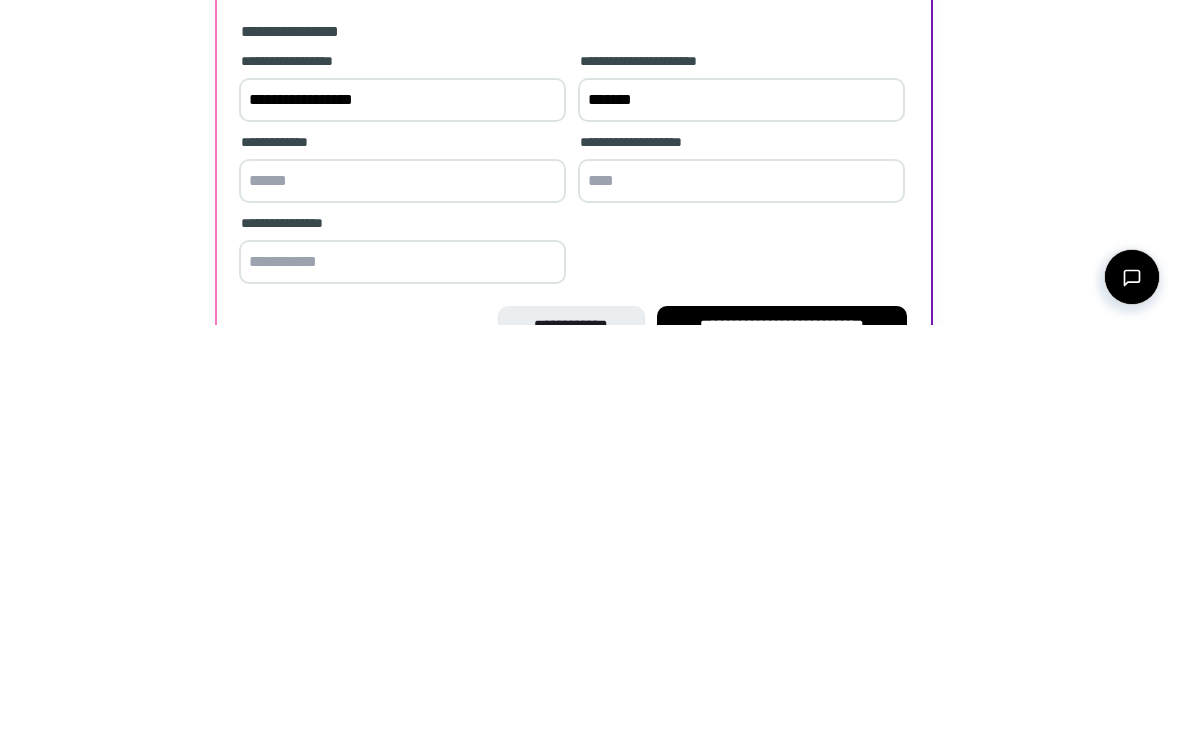 type on "*******" 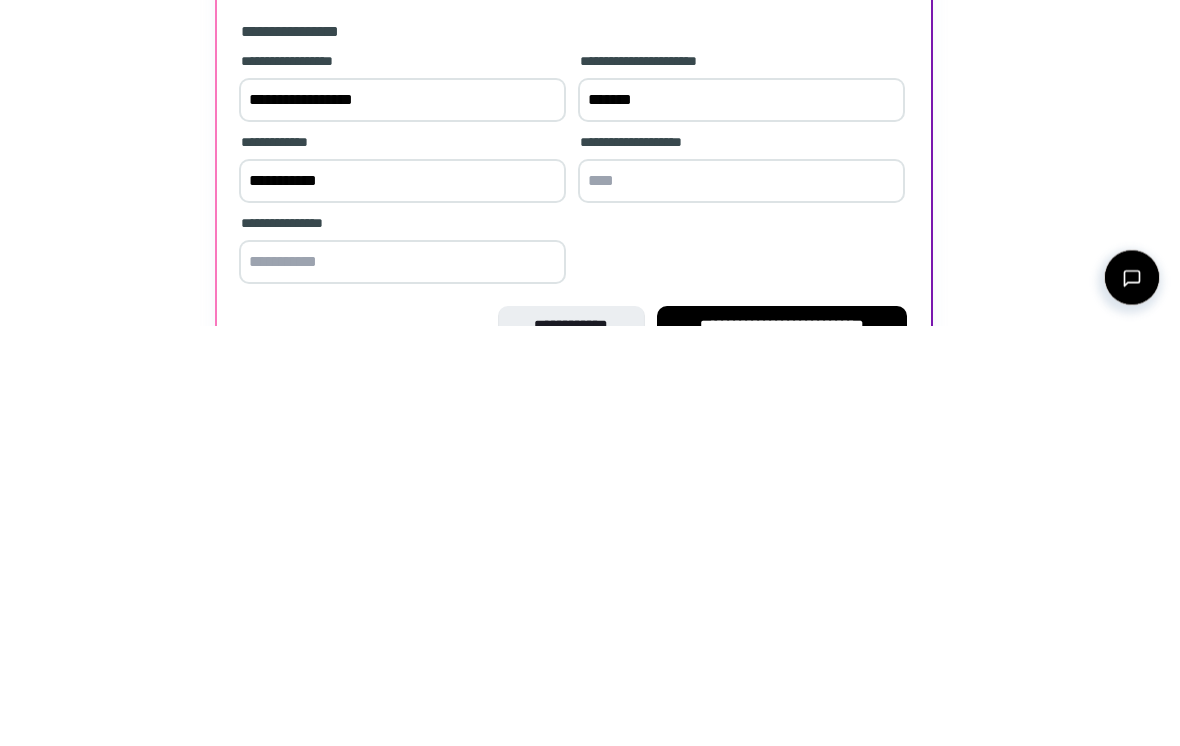 type on "**********" 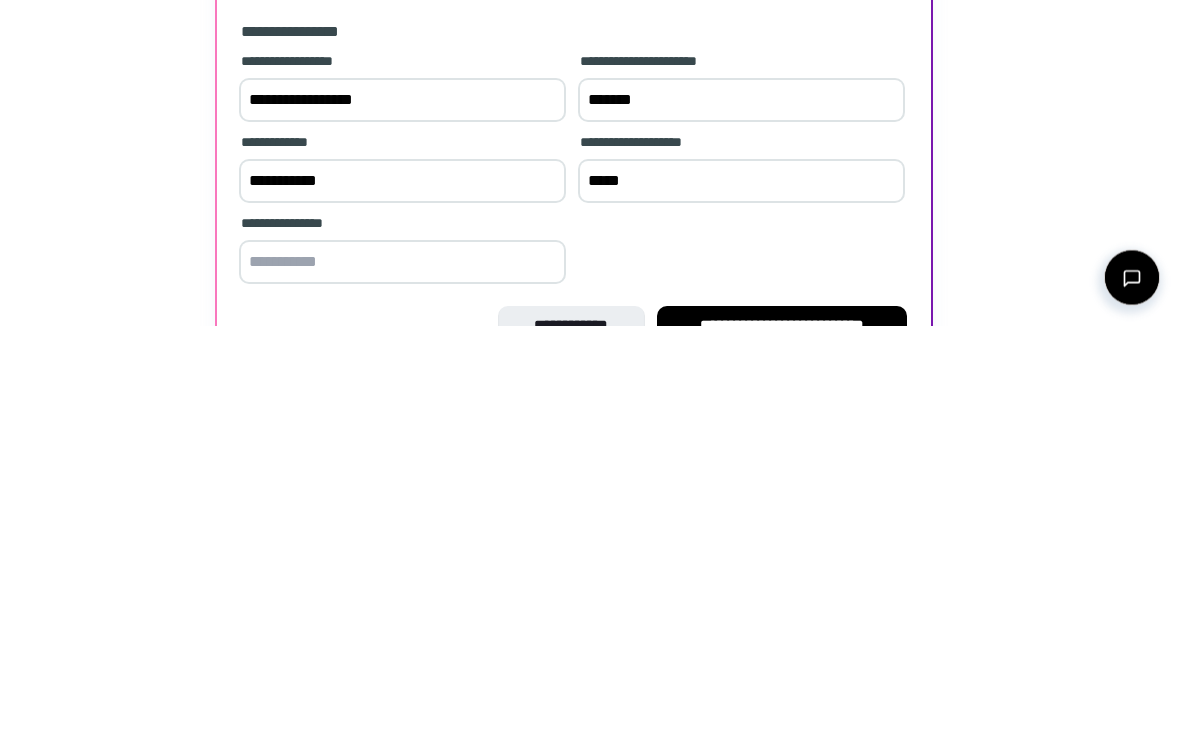 type on "*****" 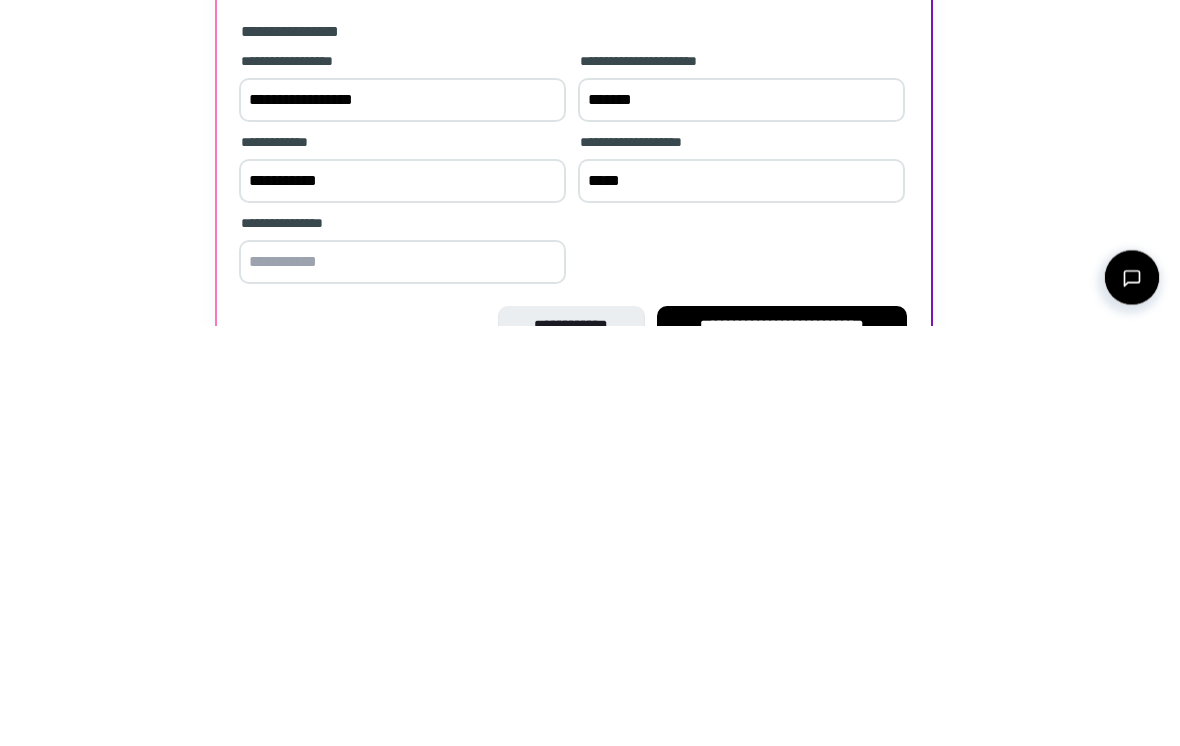 scroll, scrollTop: 231, scrollLeft: 0, axis: vertical 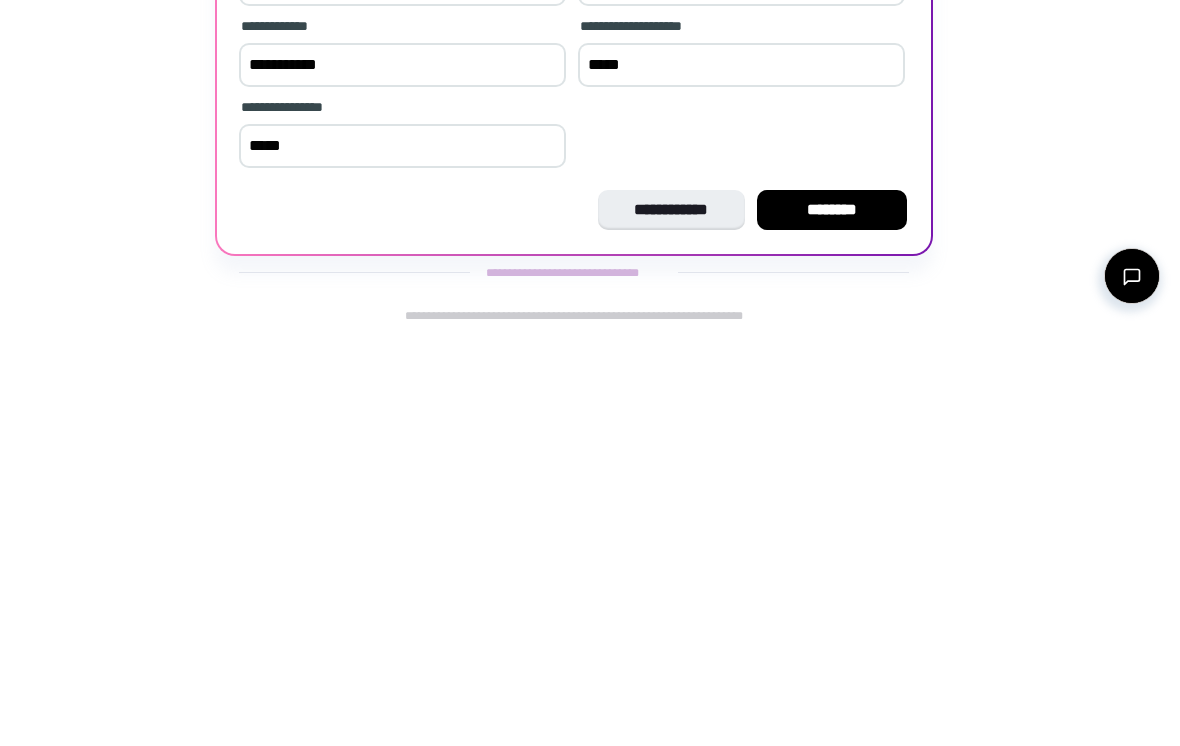 click on "*****" at bounding box center [402, 568] 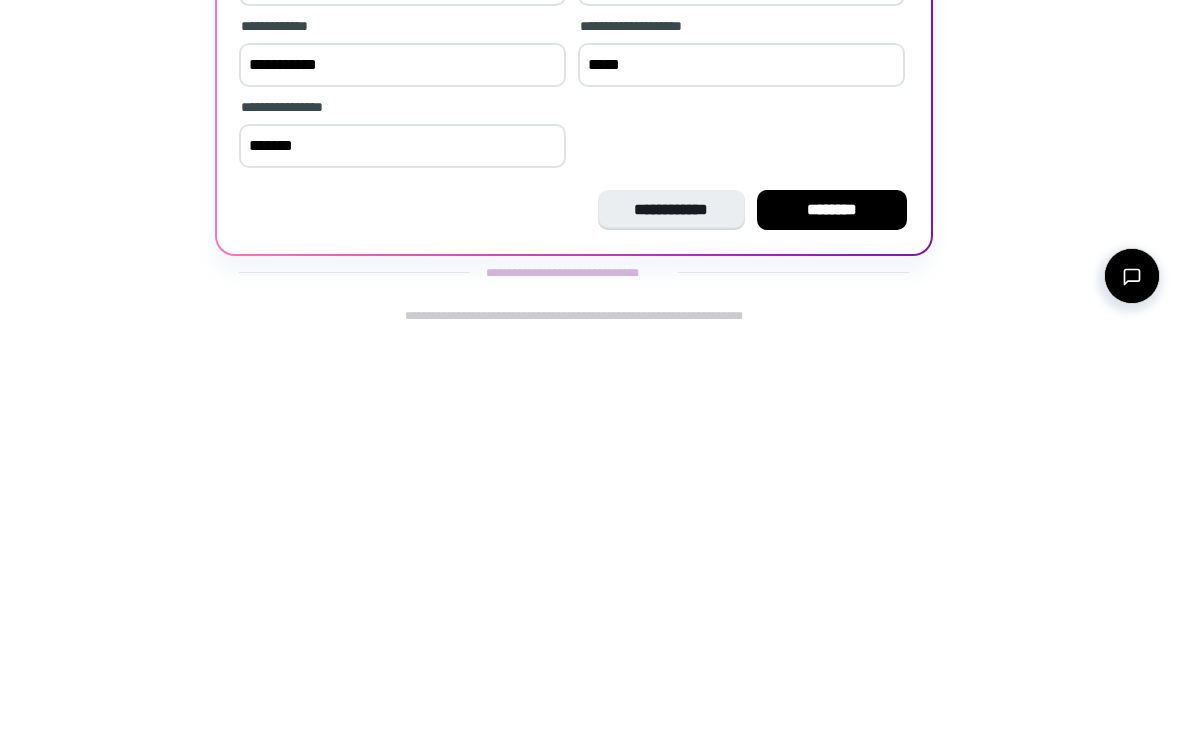type on "********" 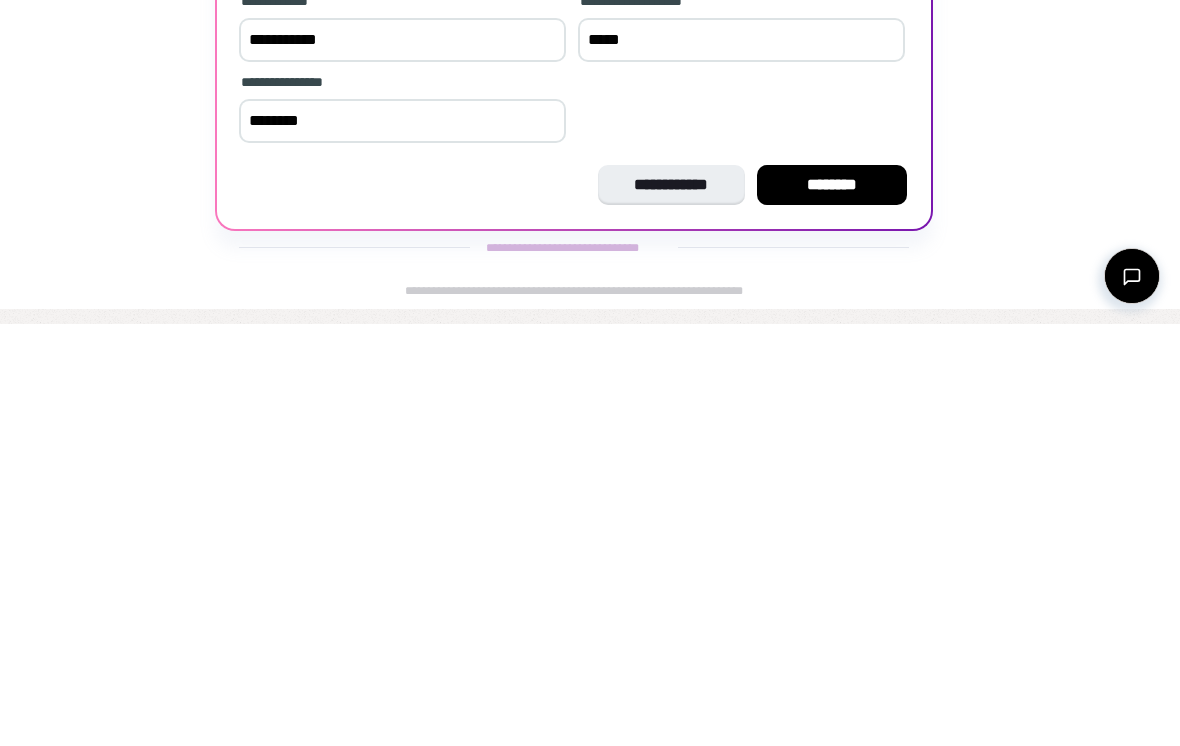 scroll, scrollTop: 257, scrollLeft: 0, axis: vertical 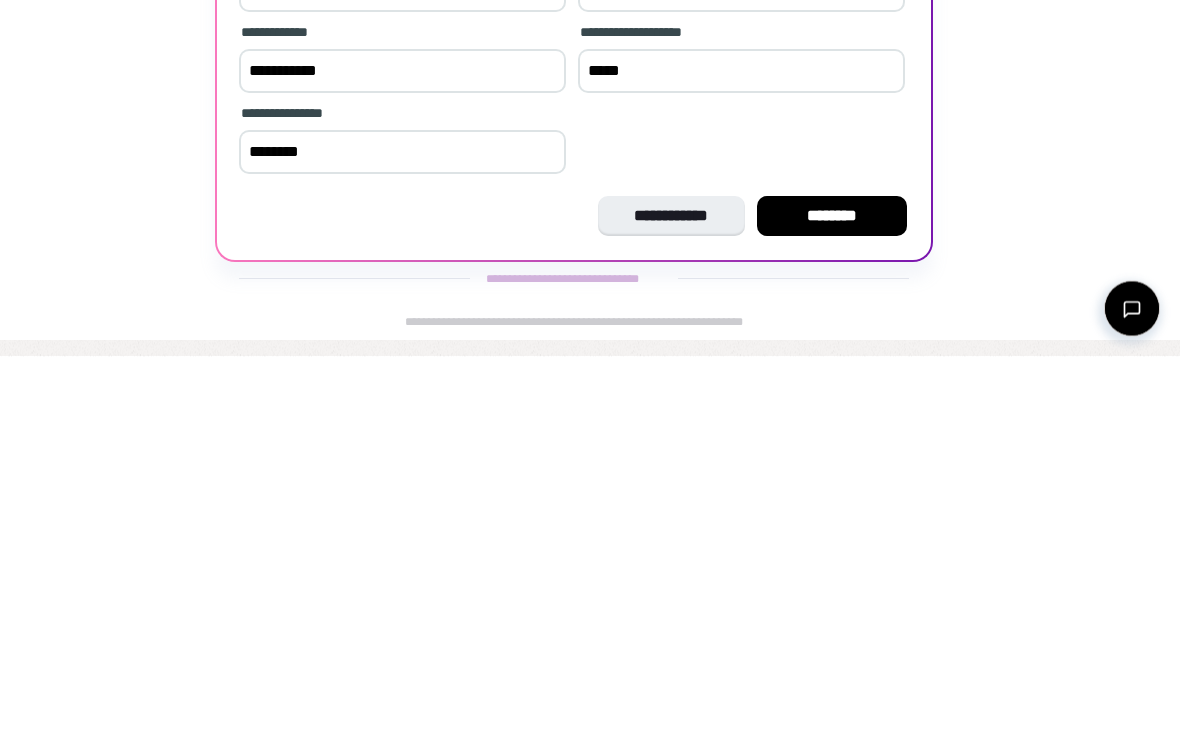 click on "********" at bounding box center (832, 606) 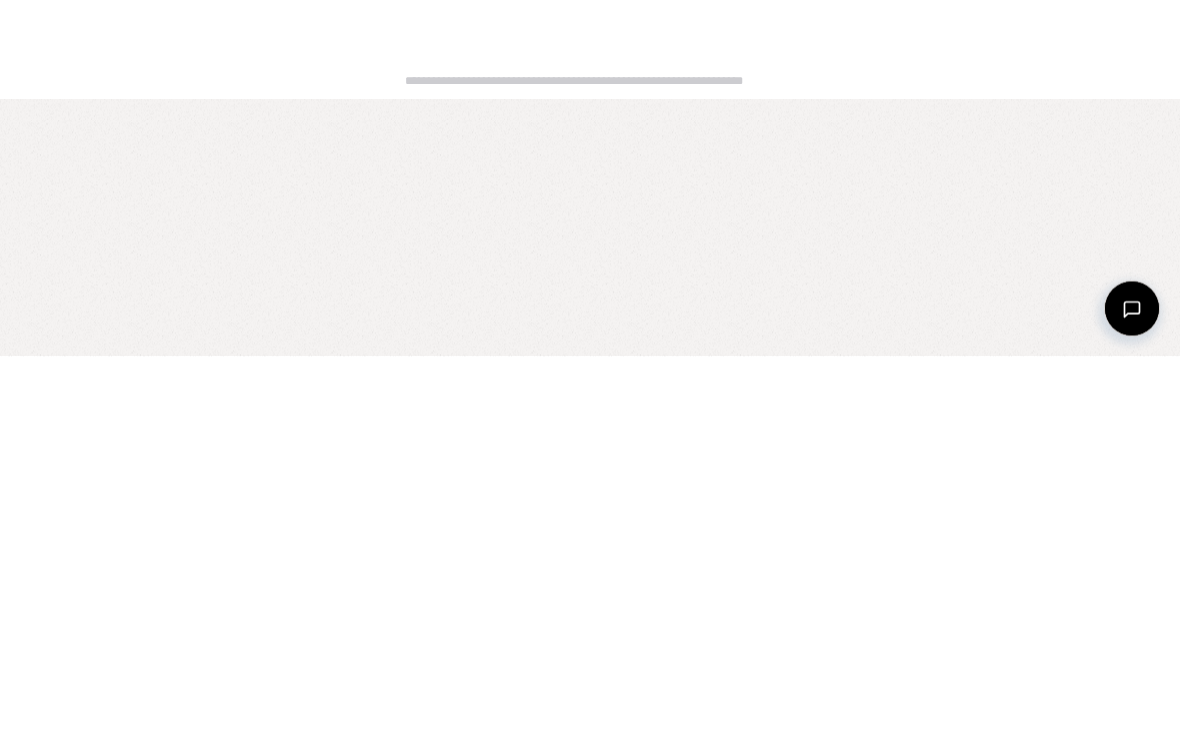 scroll, scrollTop: 0, scrollLeft: 0, axis: both 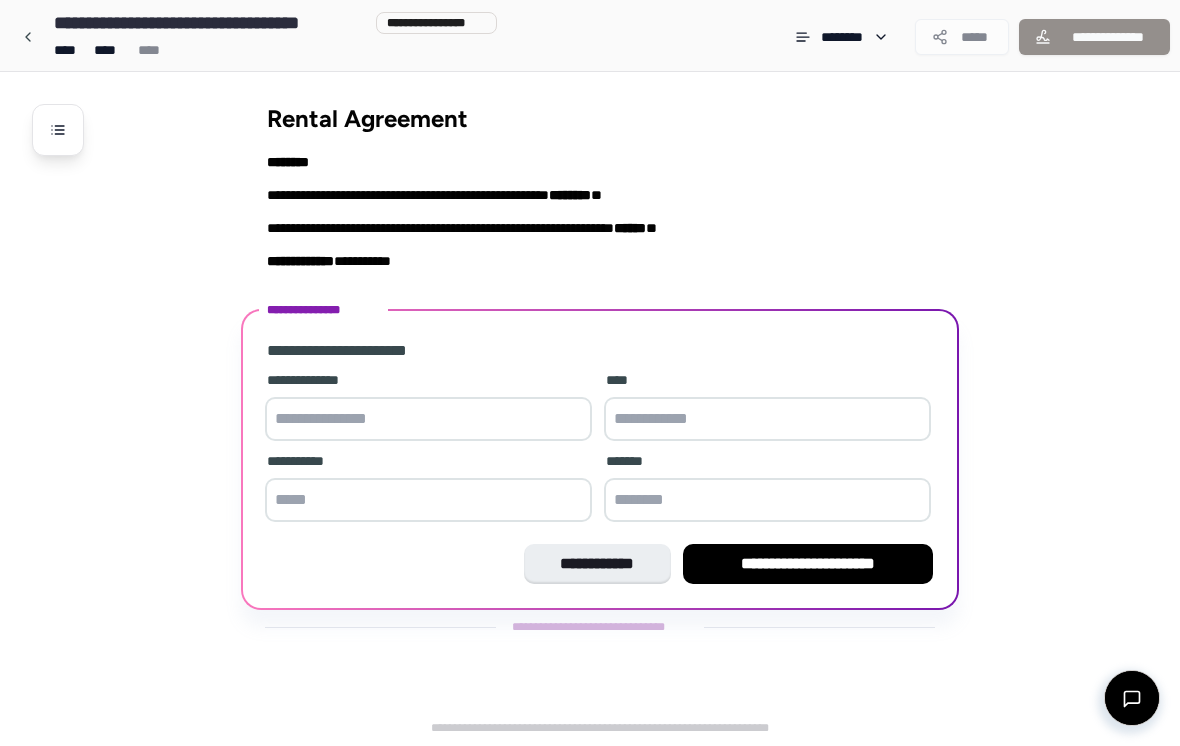 click at bounding box center [428, 419] 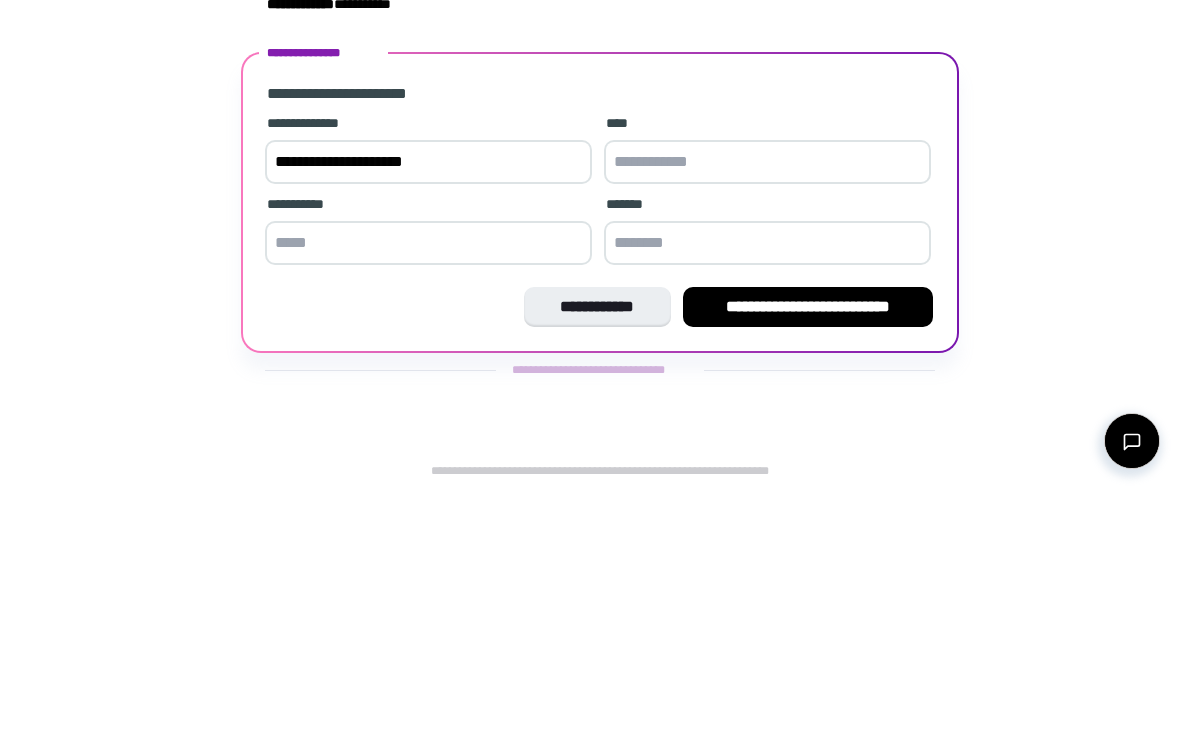 type on "**********" 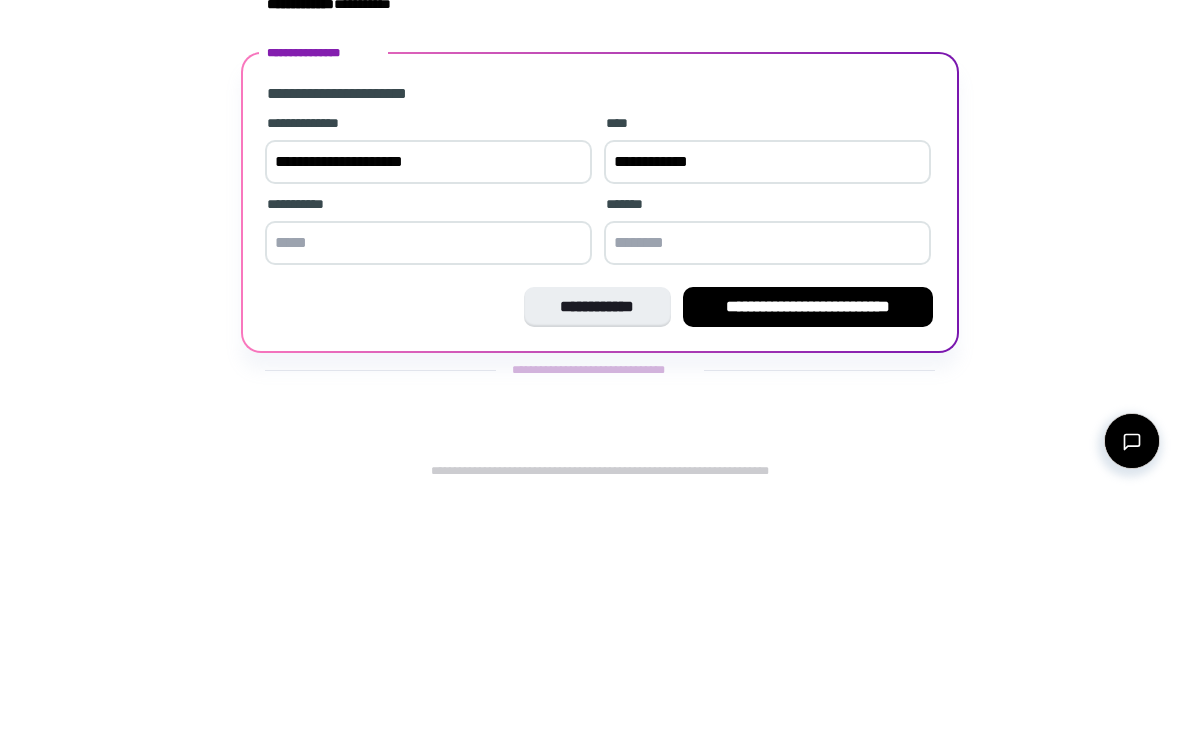 type on "**********" 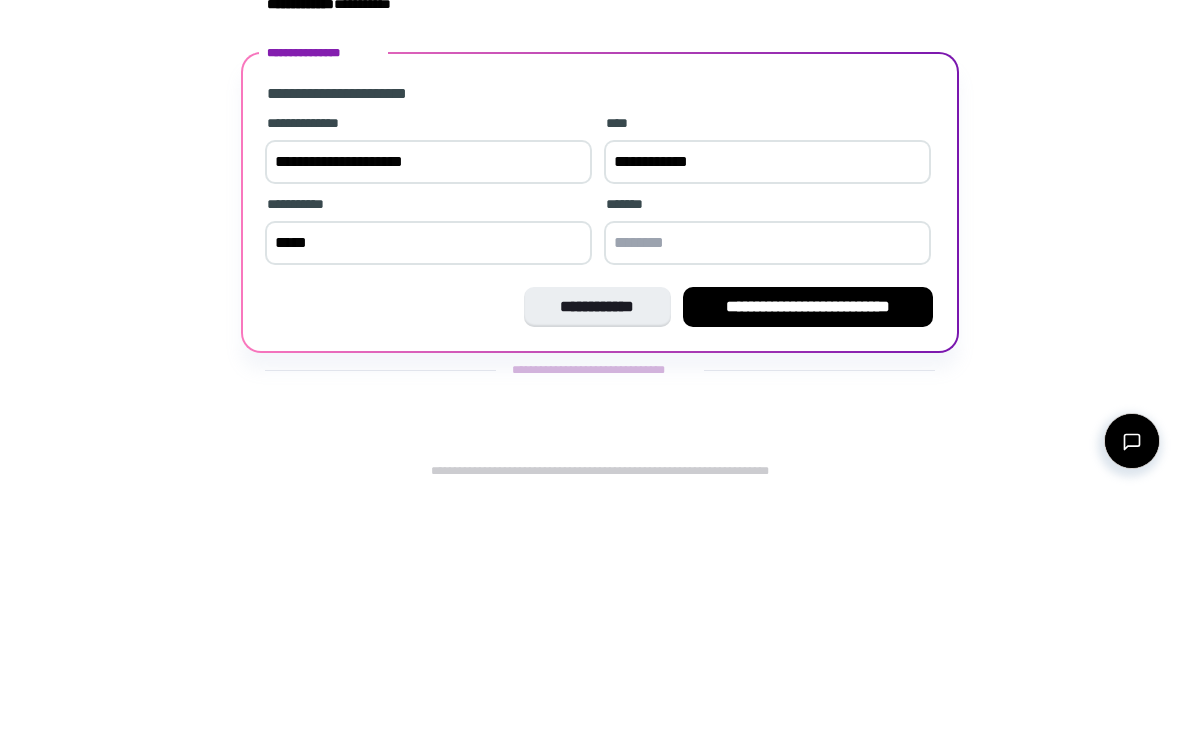 type on "*****" 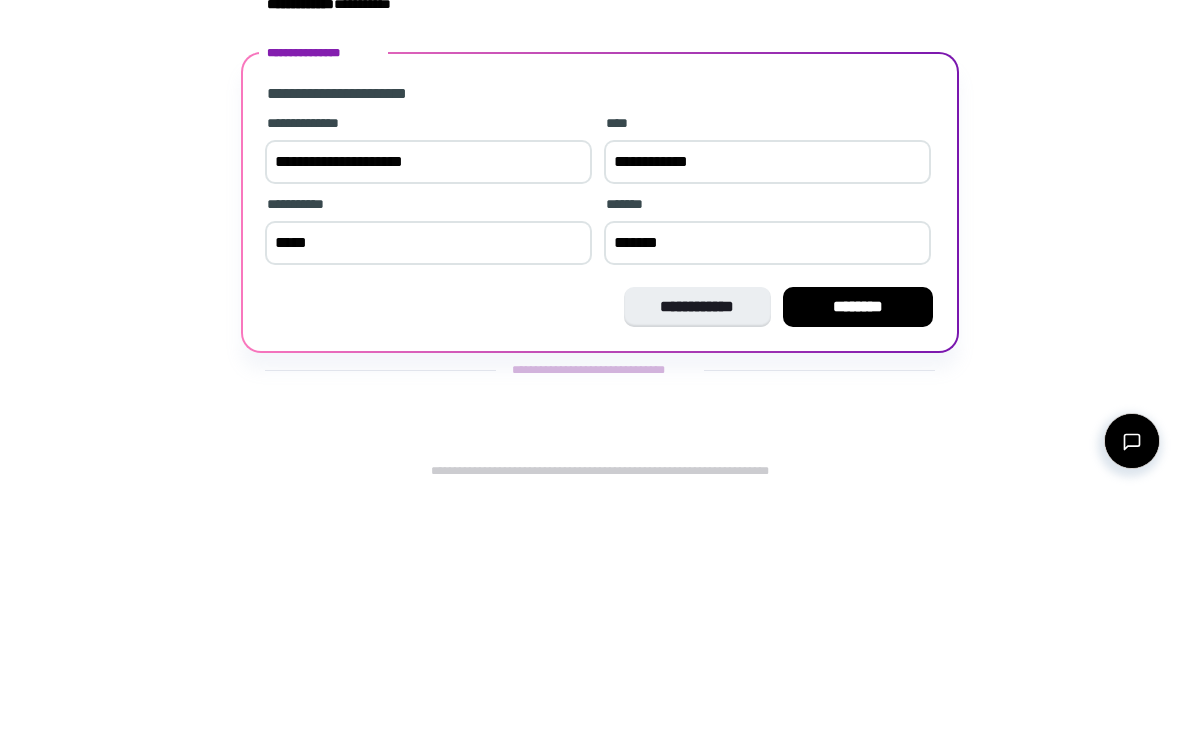 type on "********" 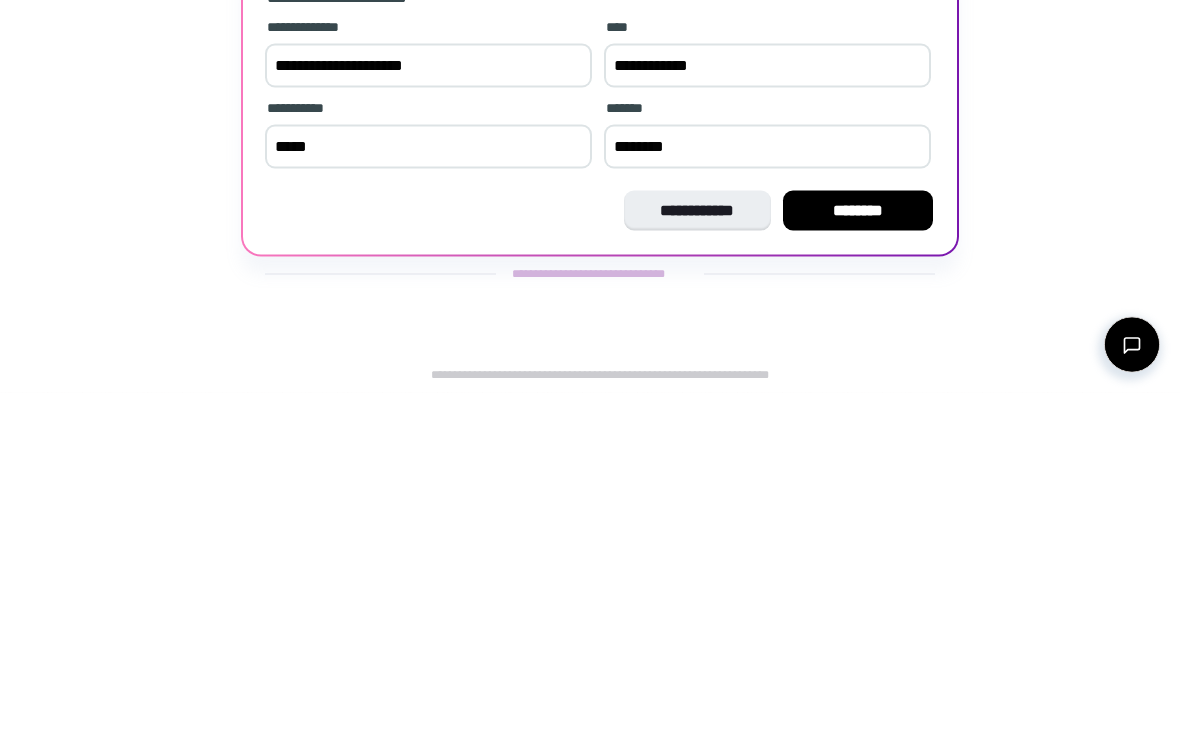 click on "********" at bounding box center (858, 564) 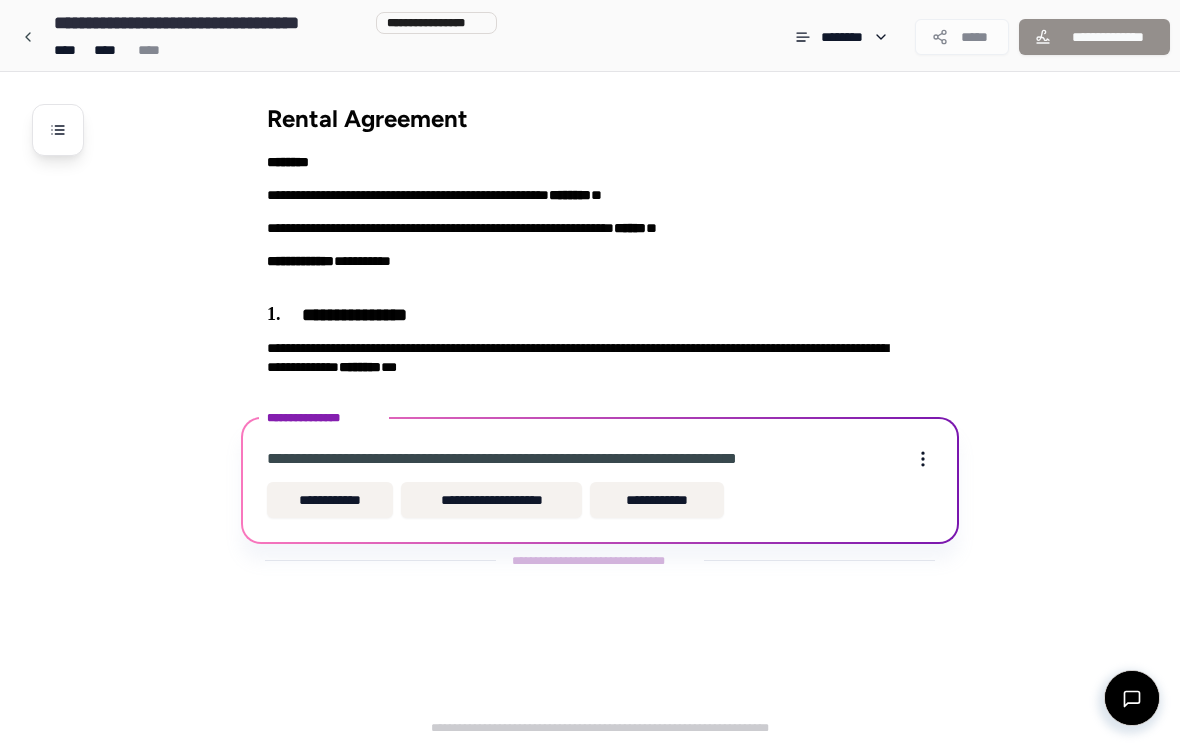 click on "**********" at bounding box center [330, 500] 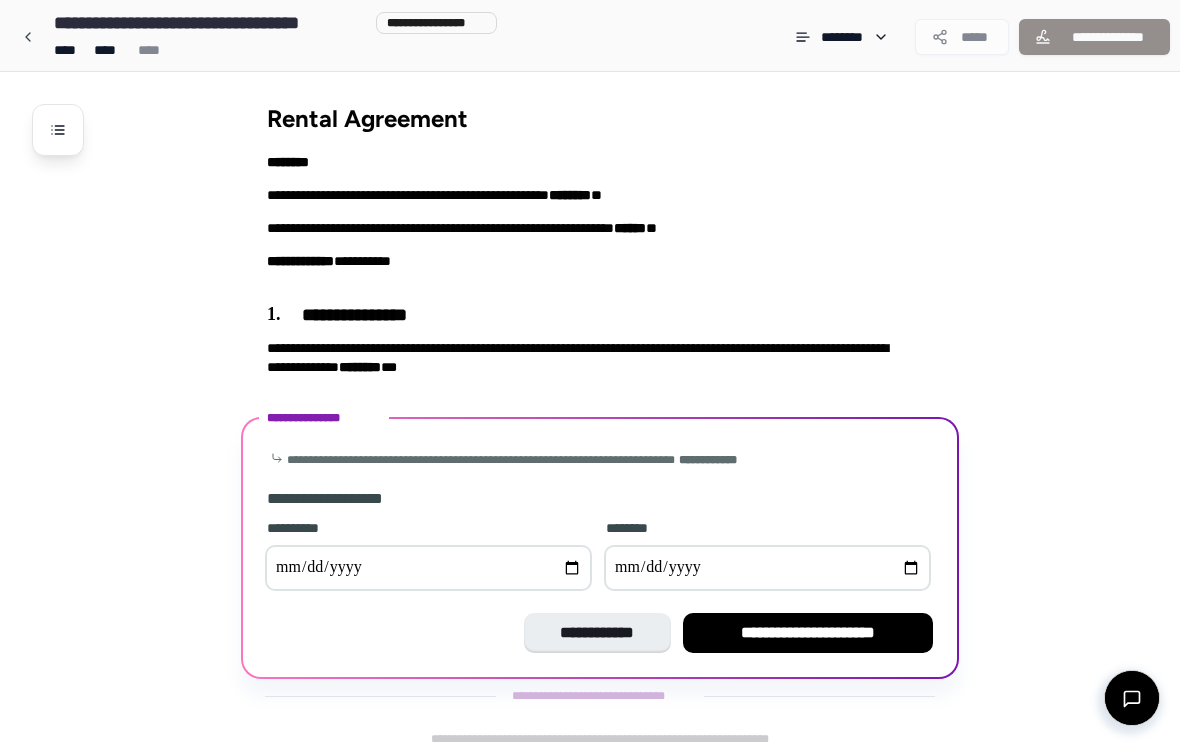 click at bounding box center [428, 568] 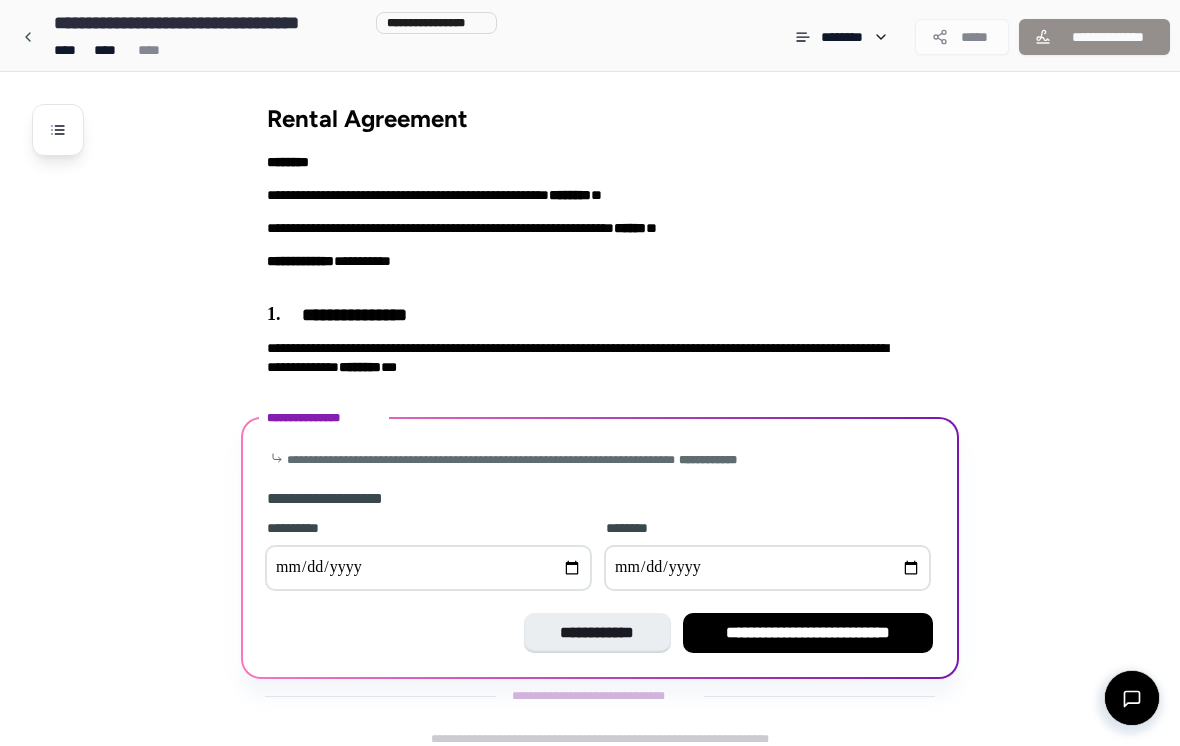 scroll, scrollTop: 10, scrollLeft: 0, axis: vertical 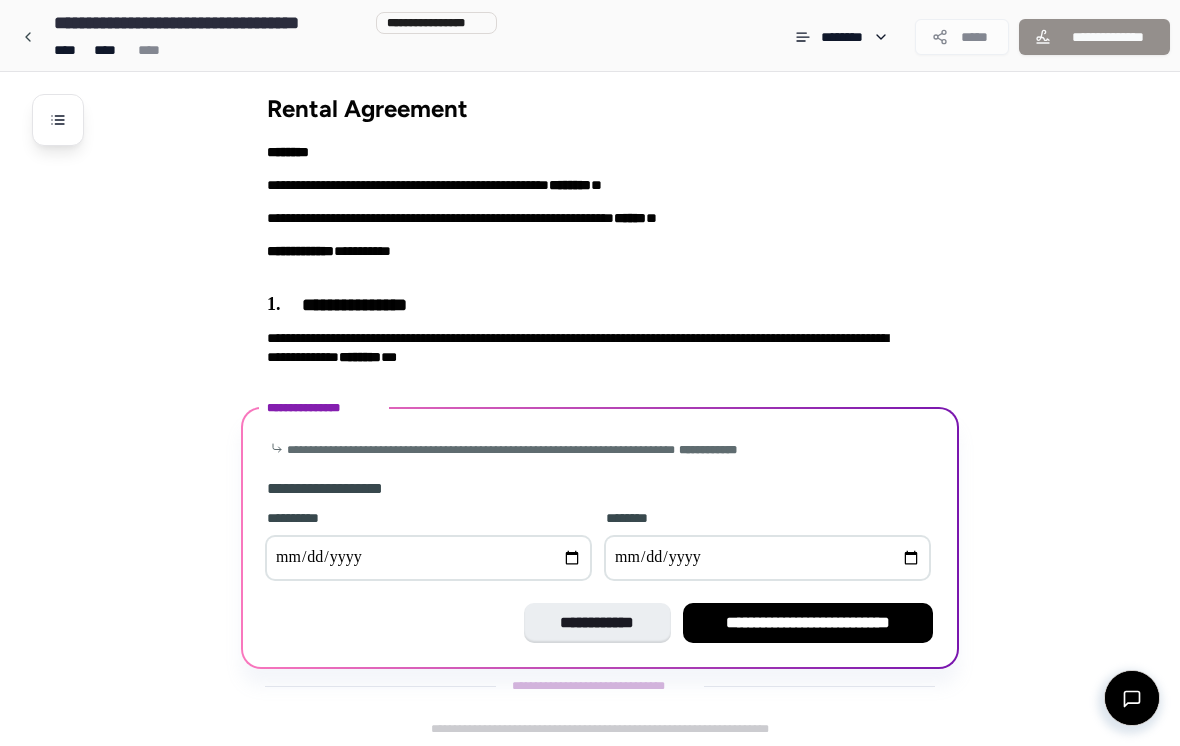 type on "**********" 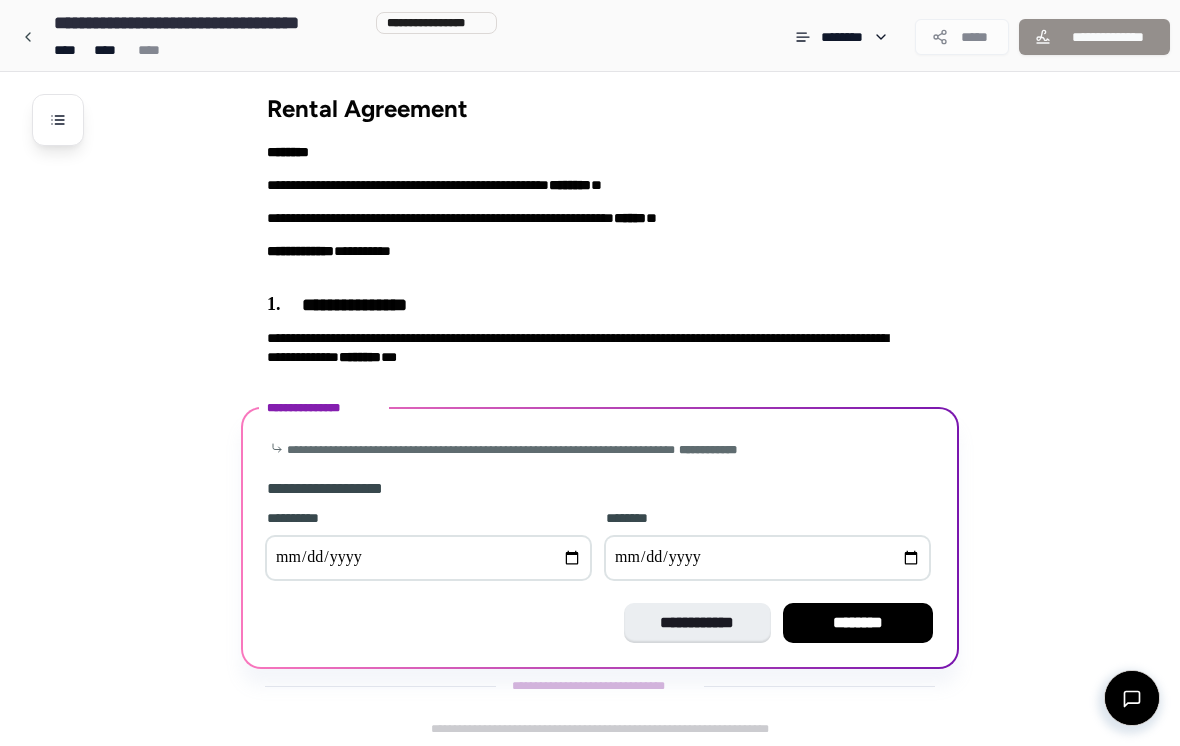 click on "**********" at bounding box center (767, 558) 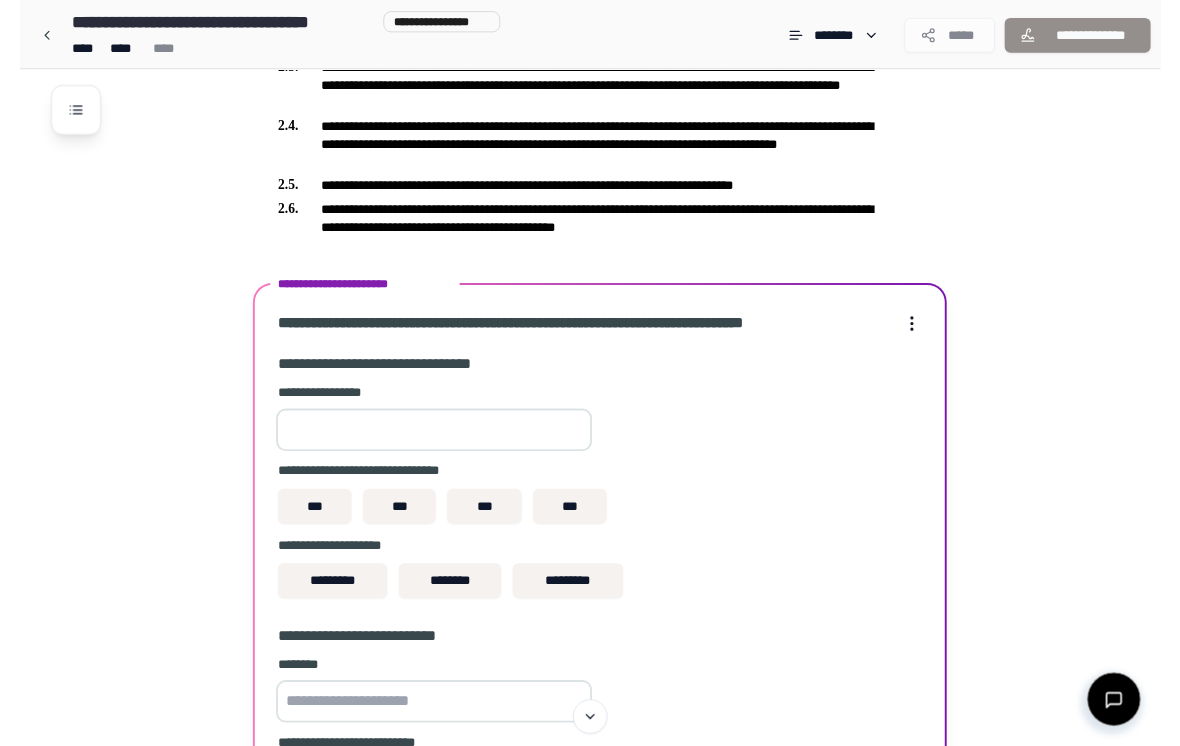 scroll, scrollTop: 453, scrollLeft: 0, axis: vertical 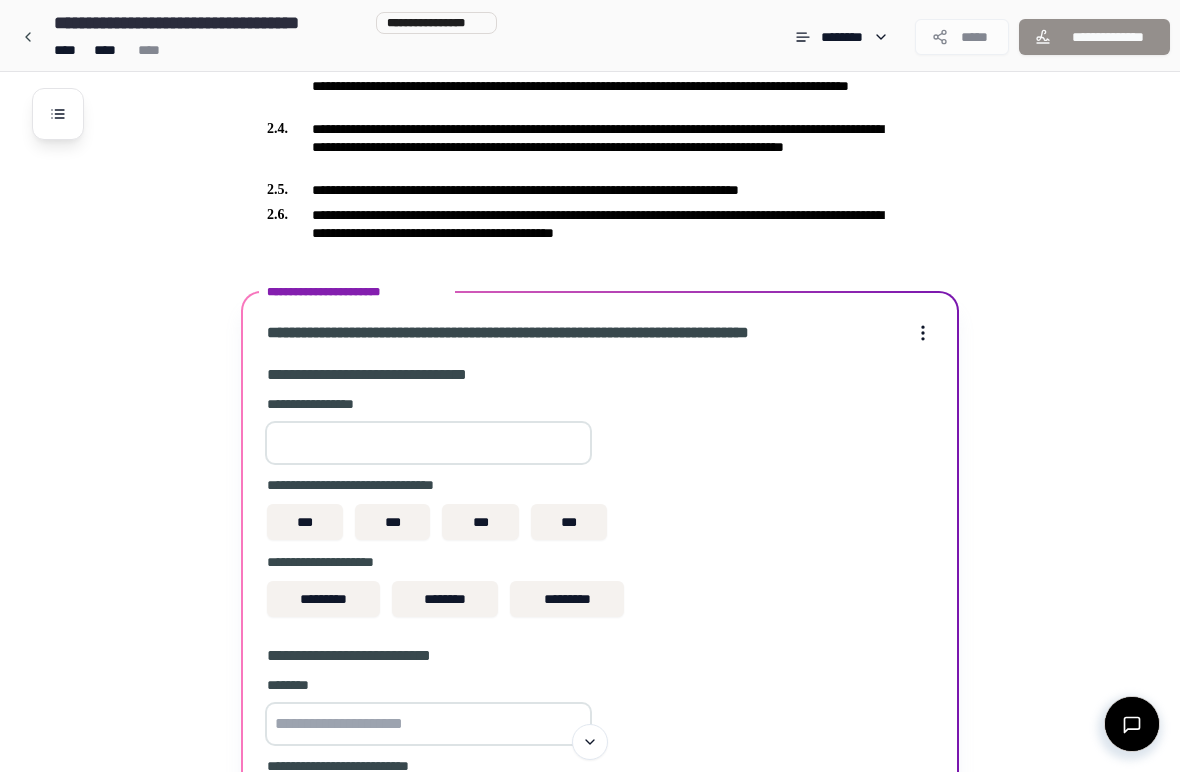 click at bounding box center (428, 443) 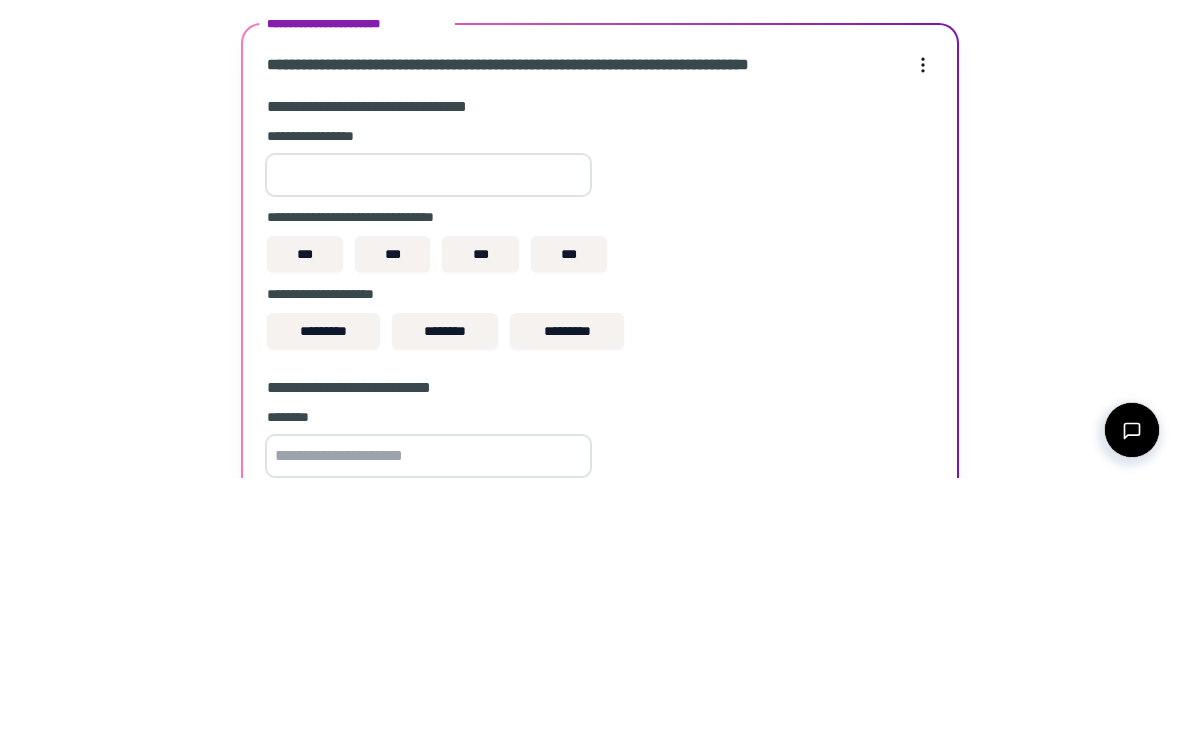 type on "****" 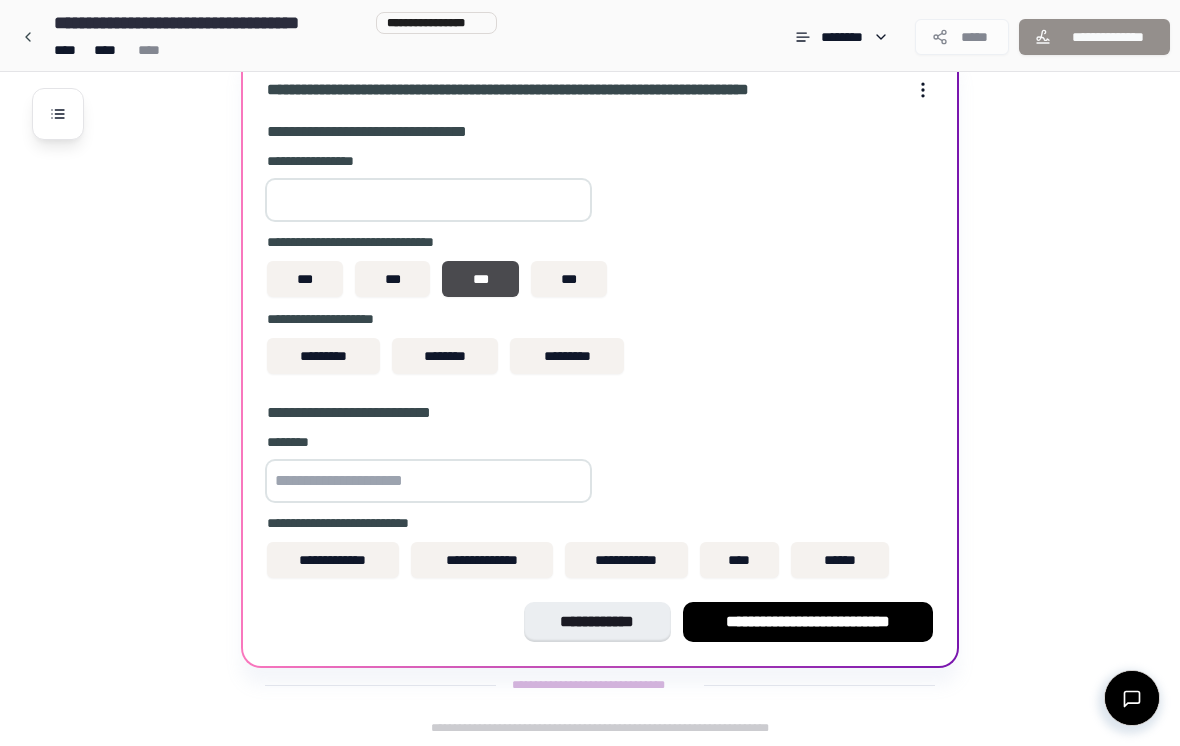 click on "*********" at bounding box center [323, 356] 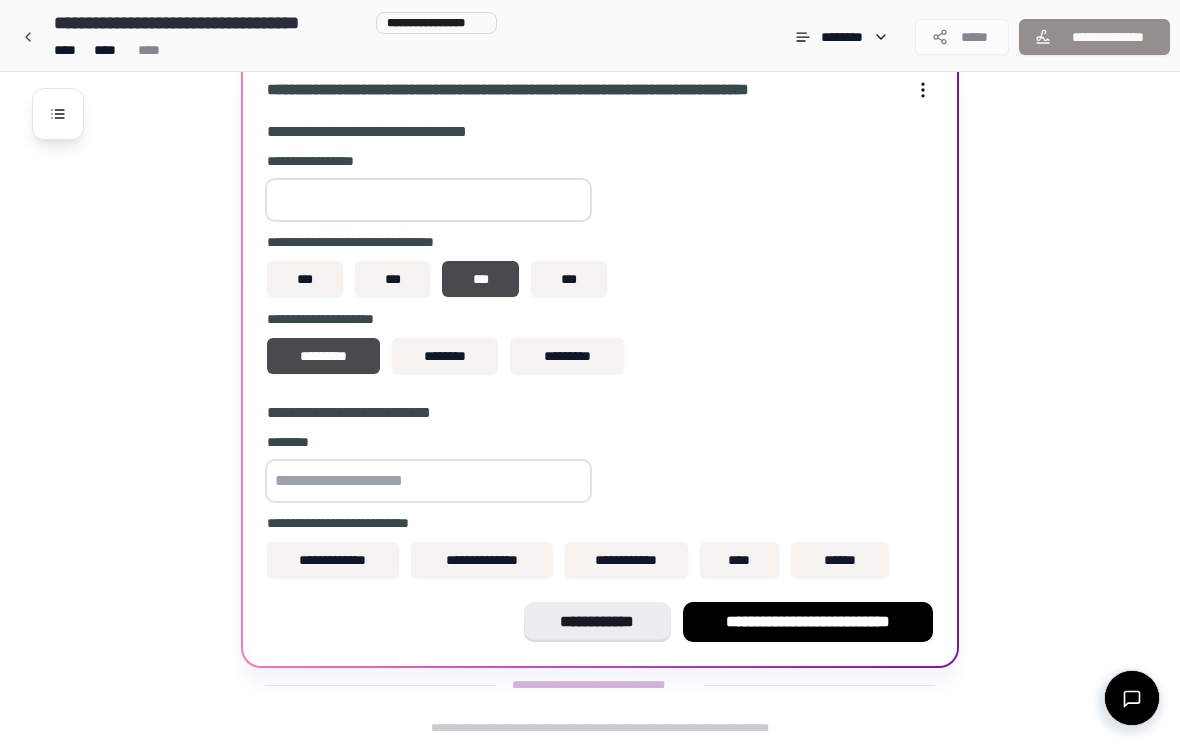 click at bounding box center (428, 481) 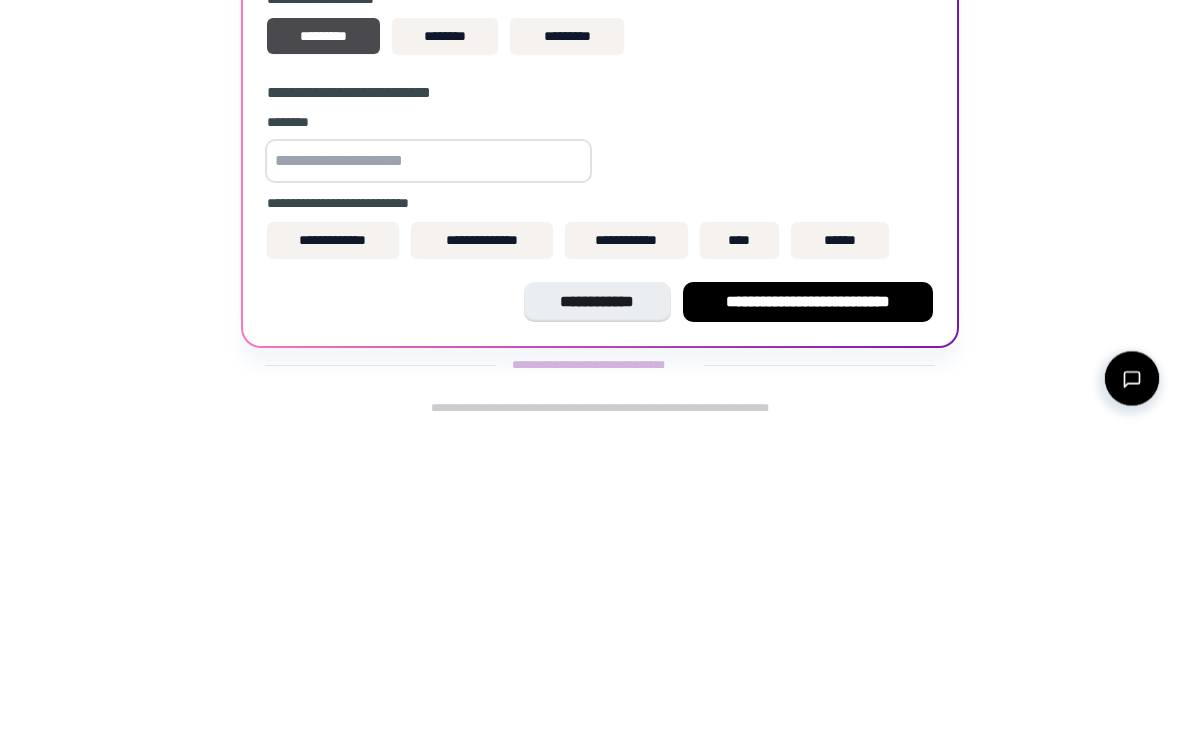 type on "*" 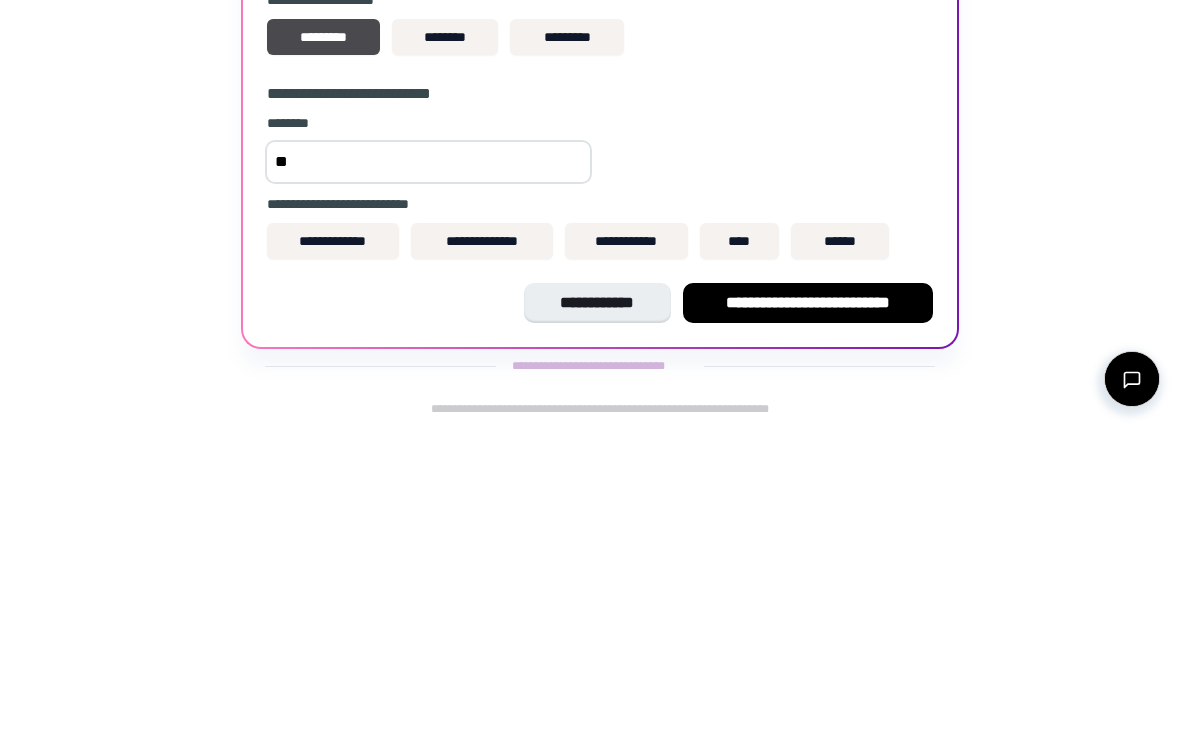 type on "*" 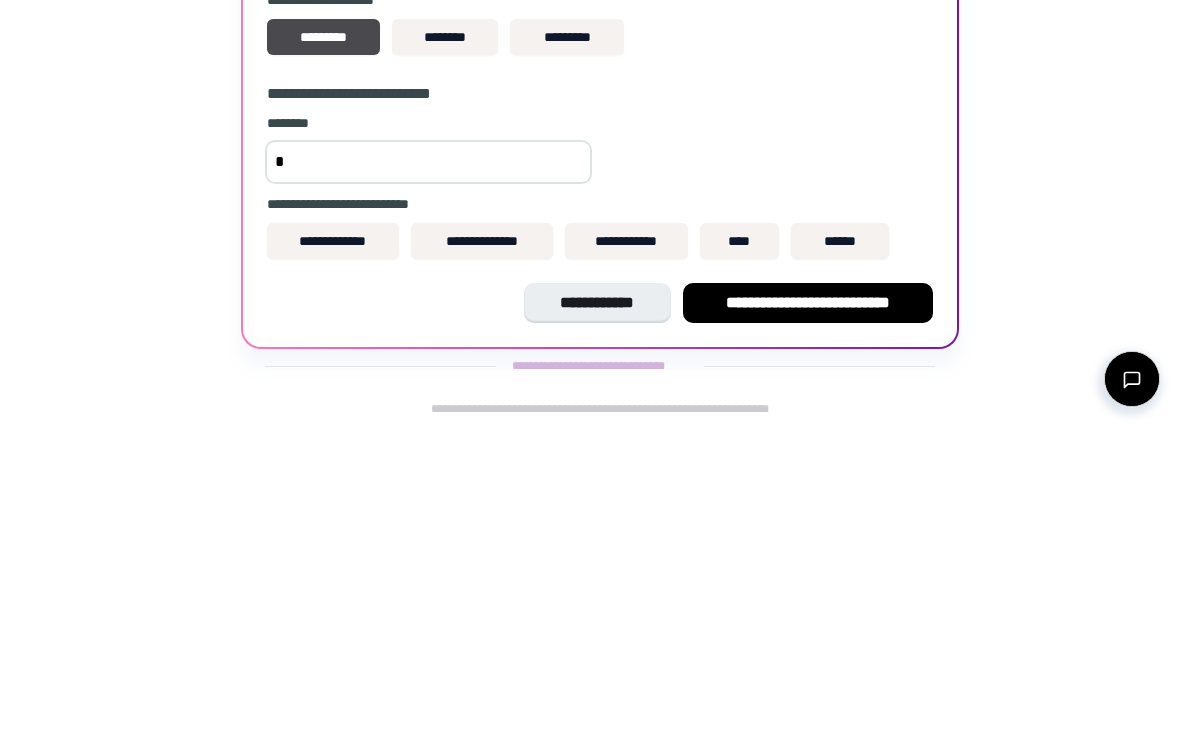 type on "*" 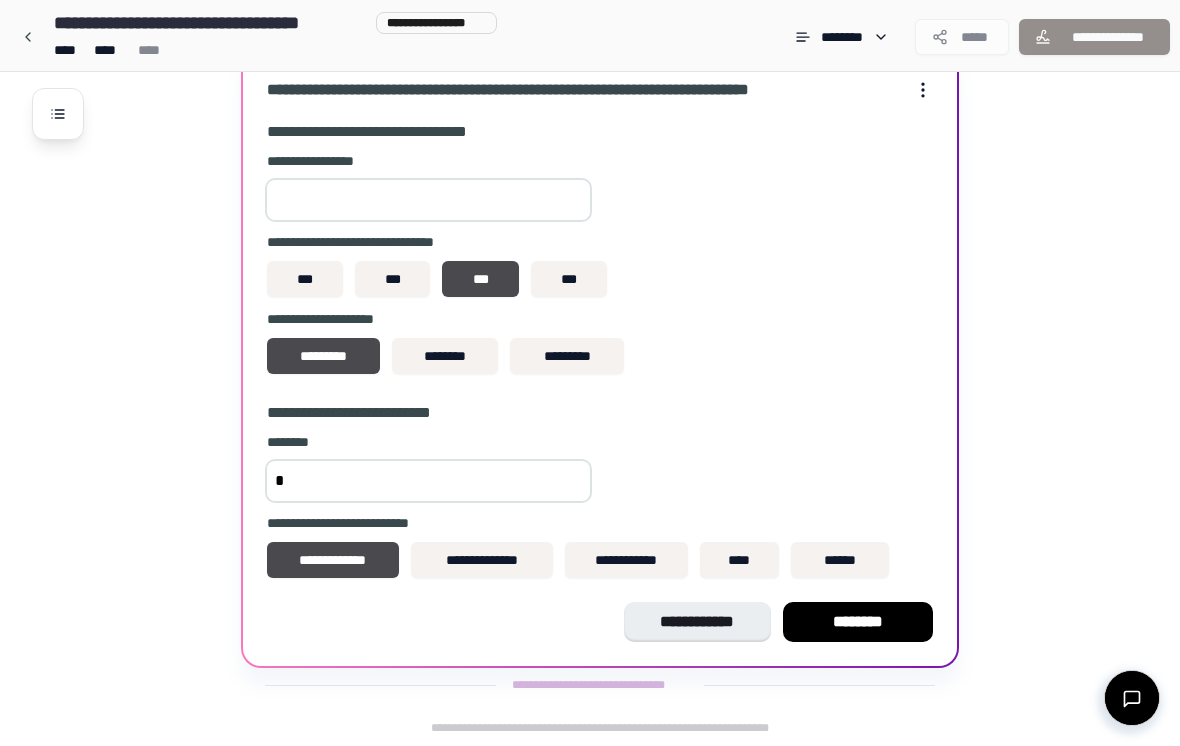 click on "********" at bounding box center [858, 622] 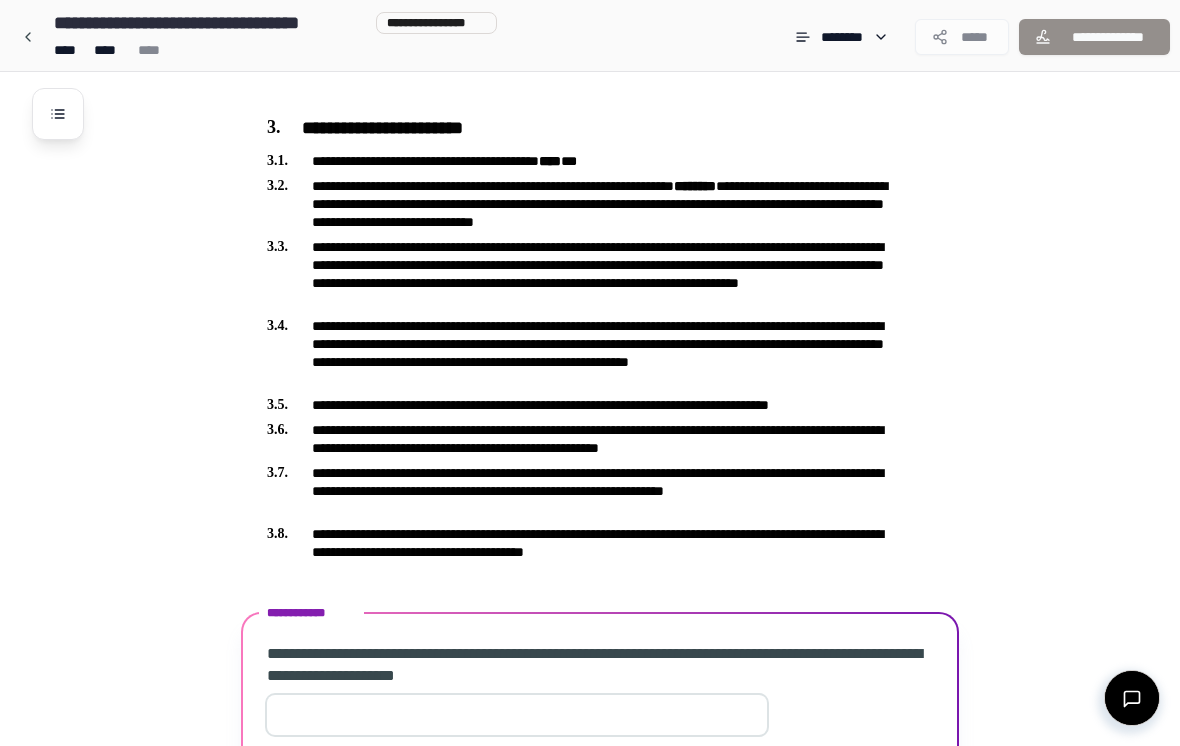 scroll, scrollTop: 775, scrollLeft: 0, axis: vertical 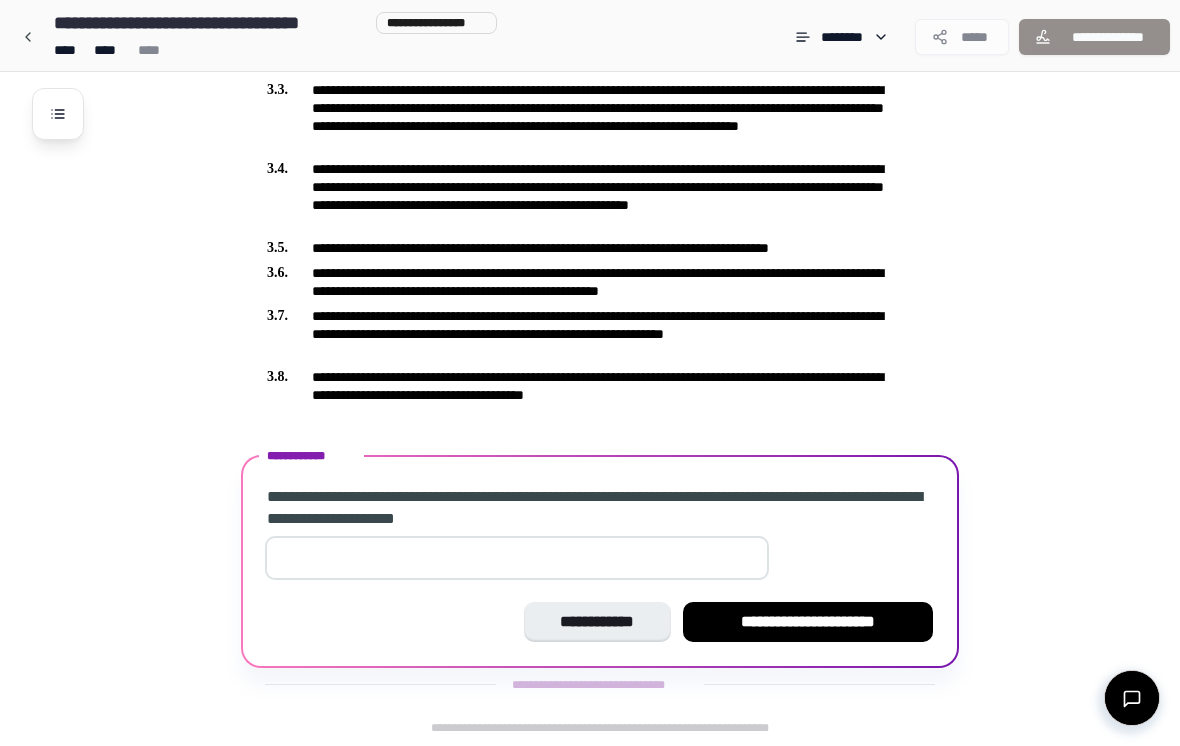 click at bounding box center (517, 558) 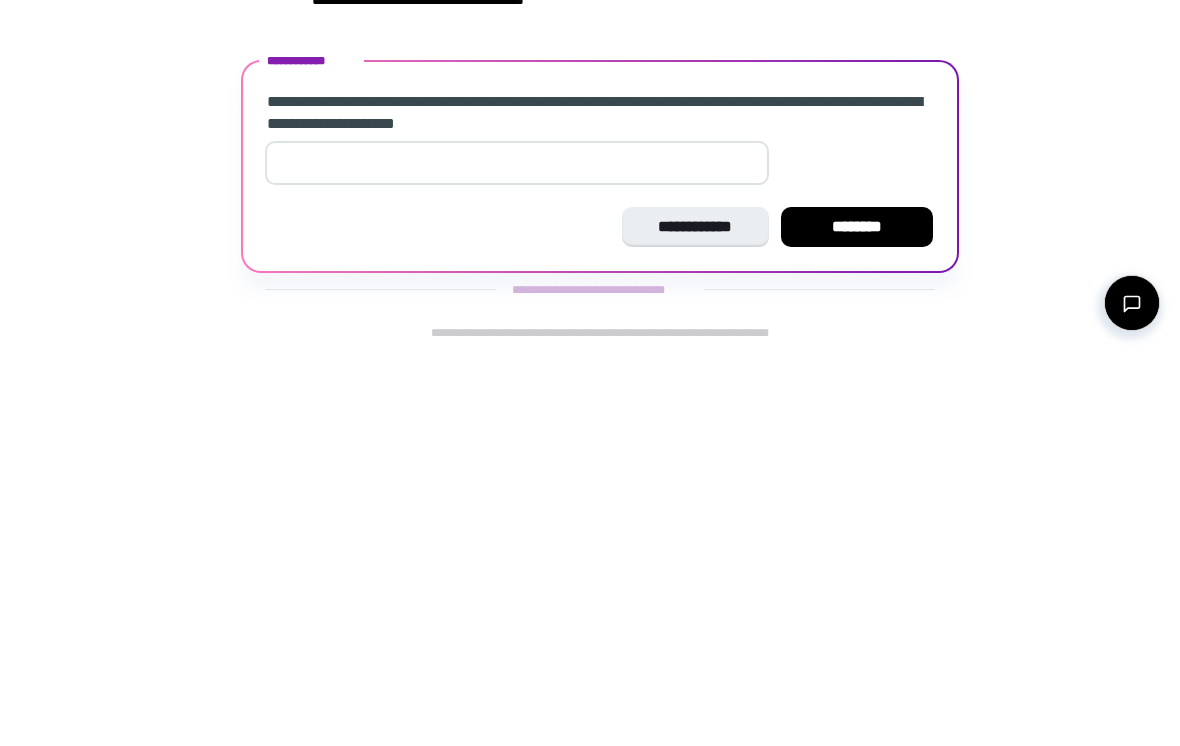 type on "**" 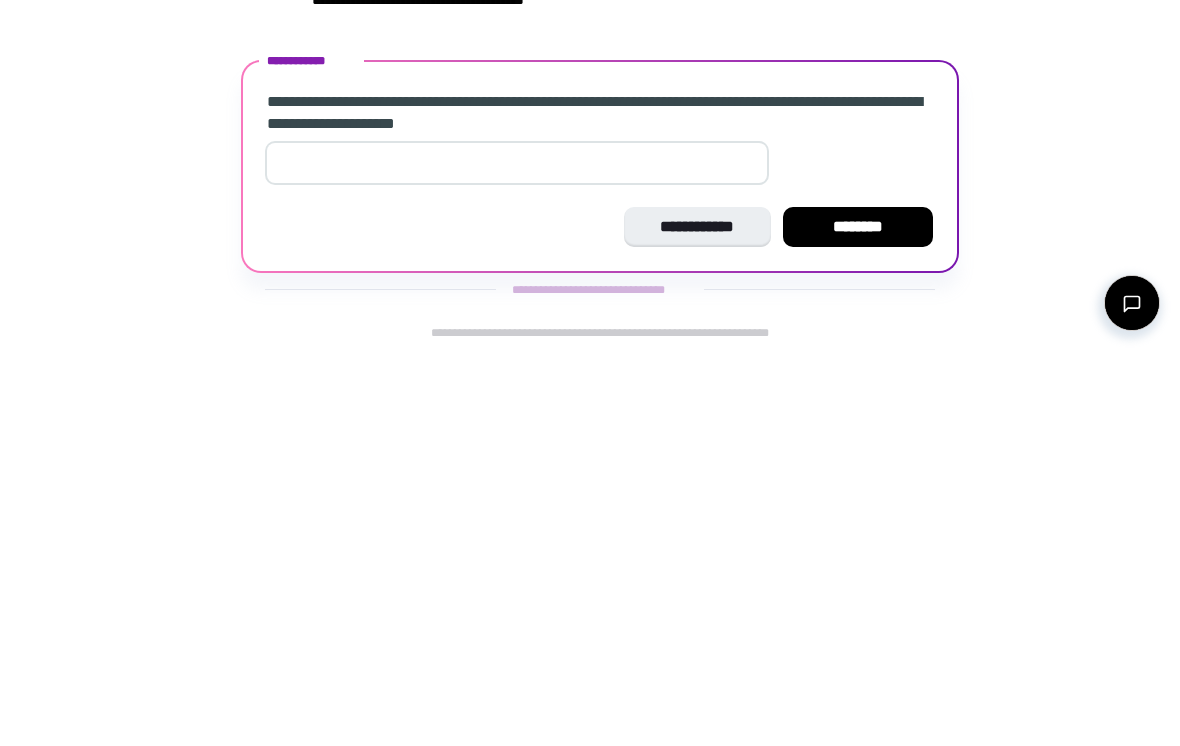 click on "********" at bounding box center (858, 622) 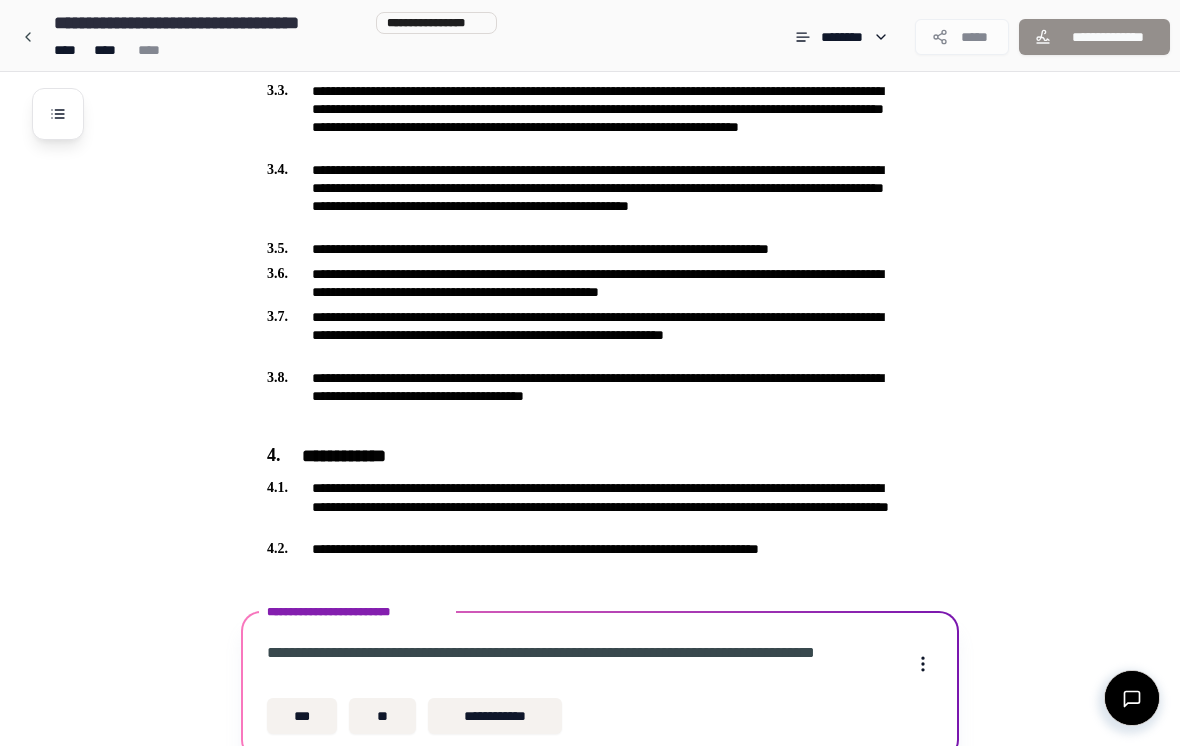 scroll, scrollTop: 866, scrollLeft: 0, axis: vertical 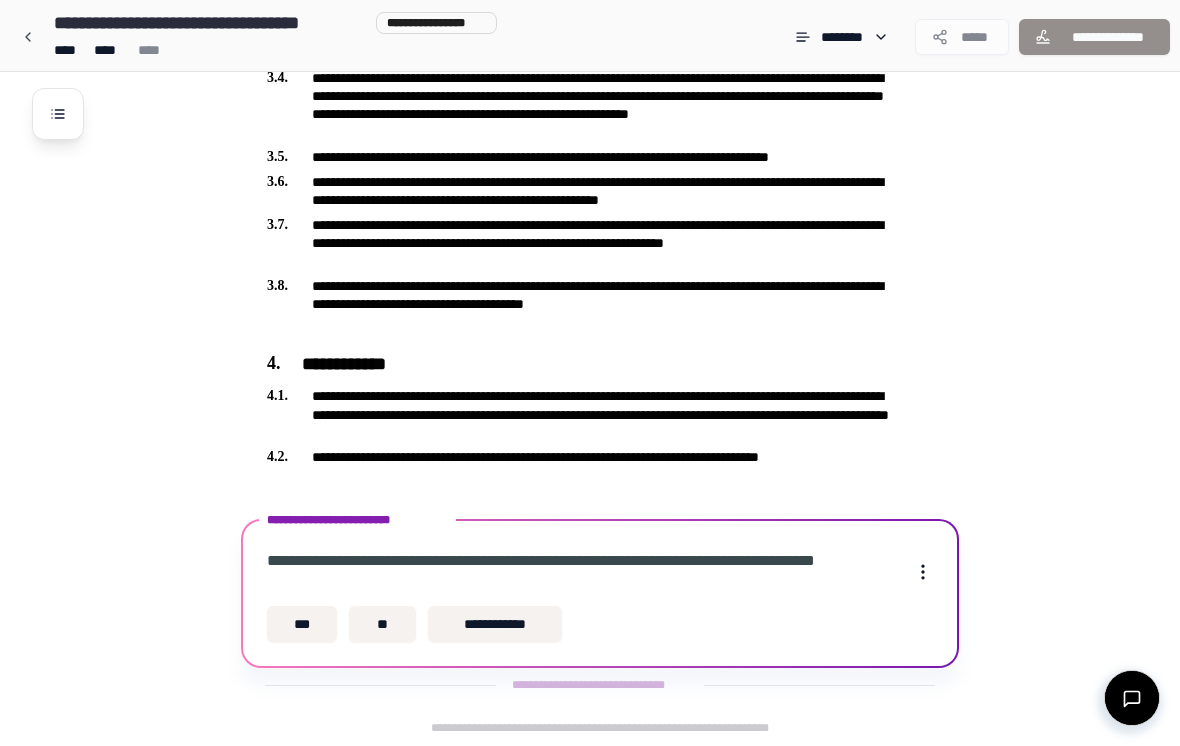 click on "***" at bounding box center (302, 624) 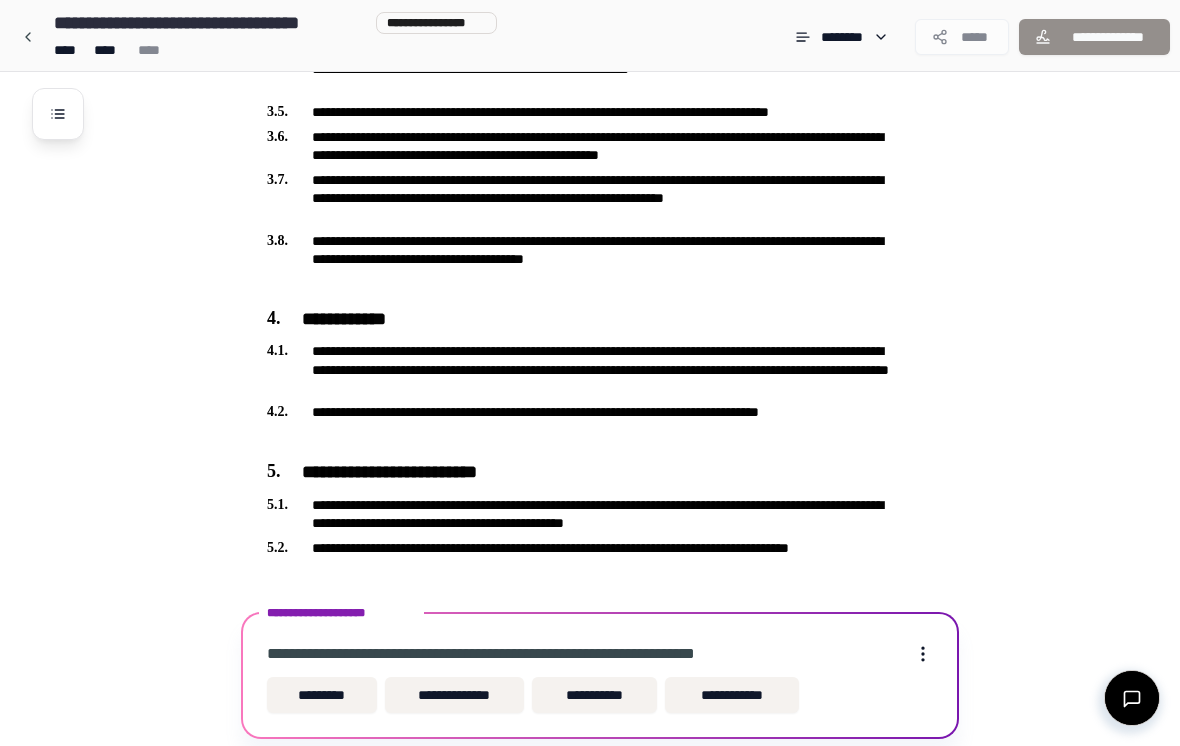 scroll, scrollTop: 982, scrollLeft: 0, axis: vertical 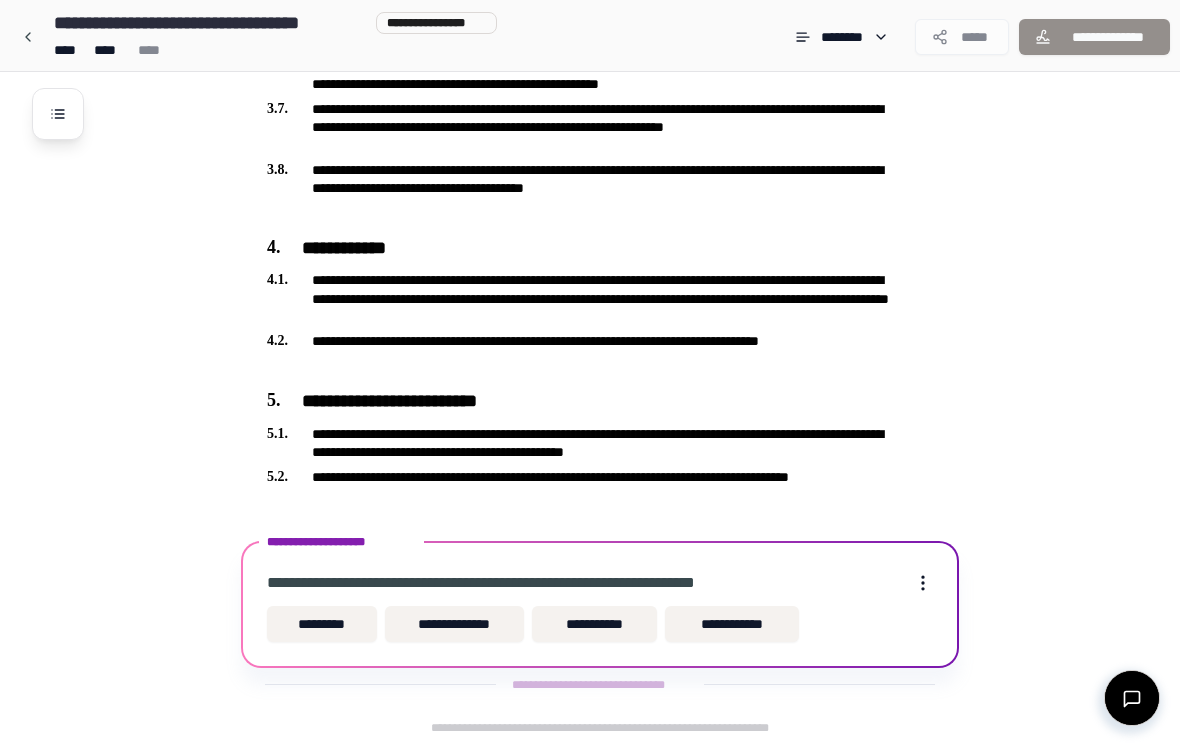 click on "**********" at bounding box center [454, 624] 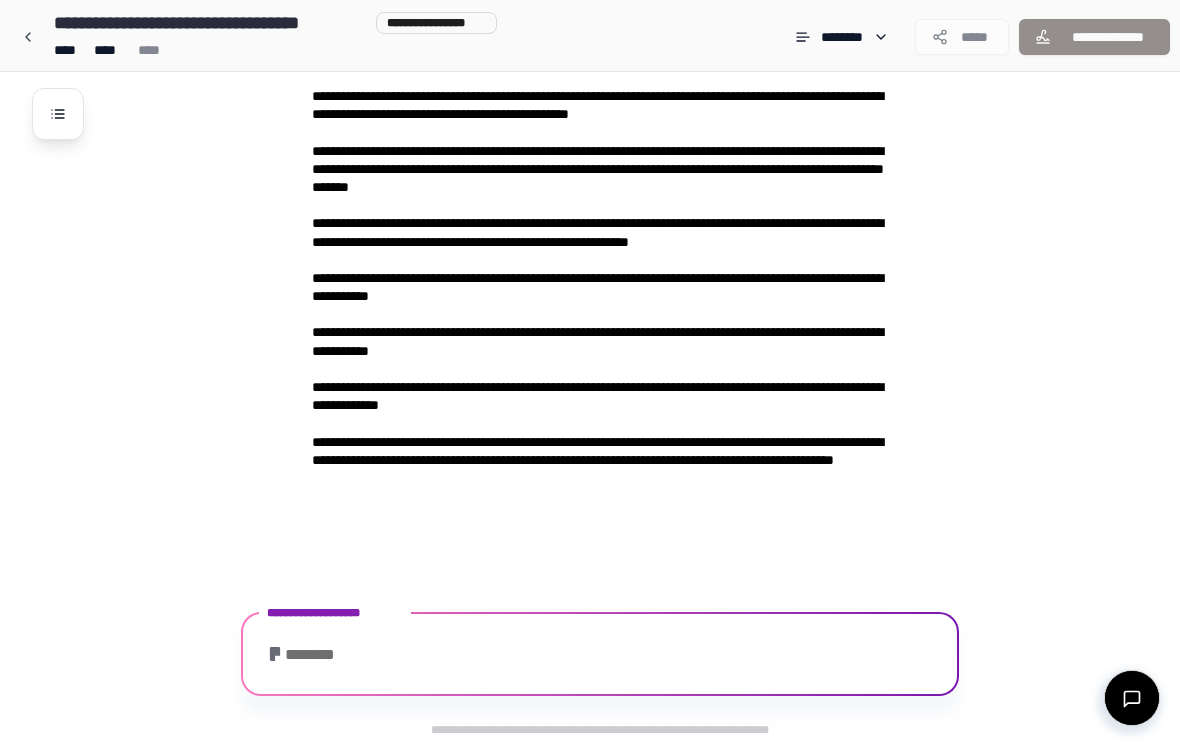 scroll, scrollTop: 2877, scrollLeft: 0, axis: vertical 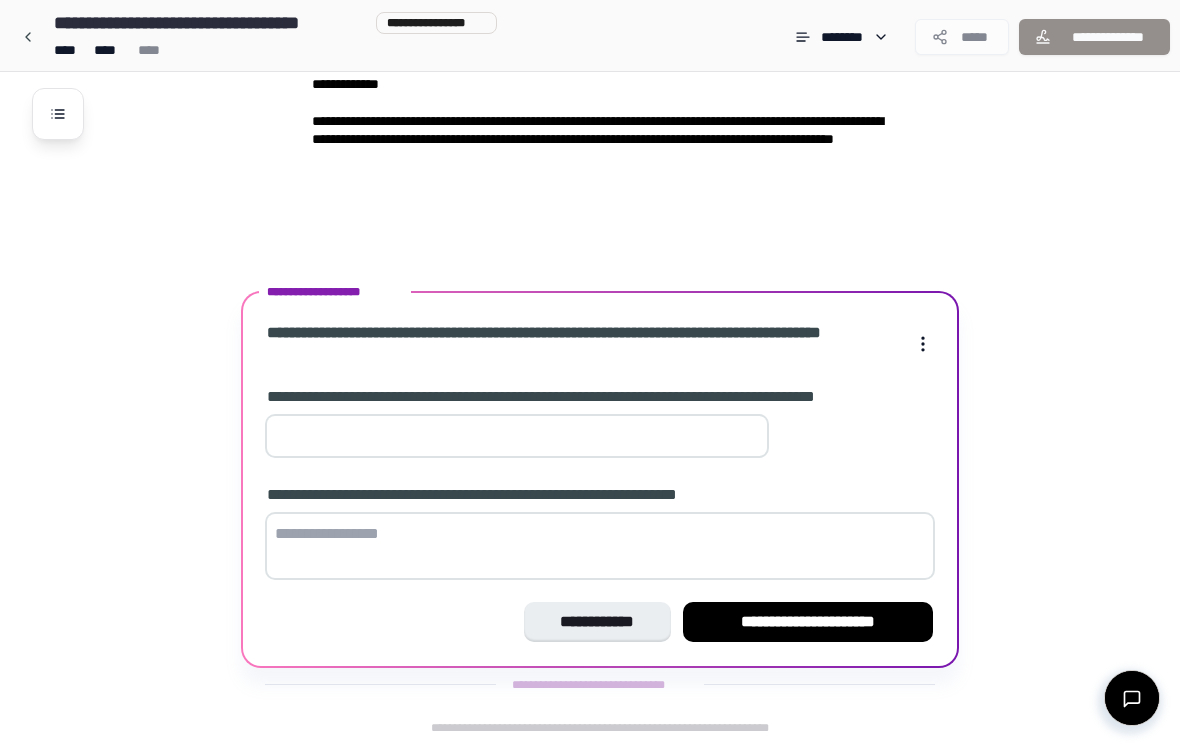 click at bounding box center (517, 436) 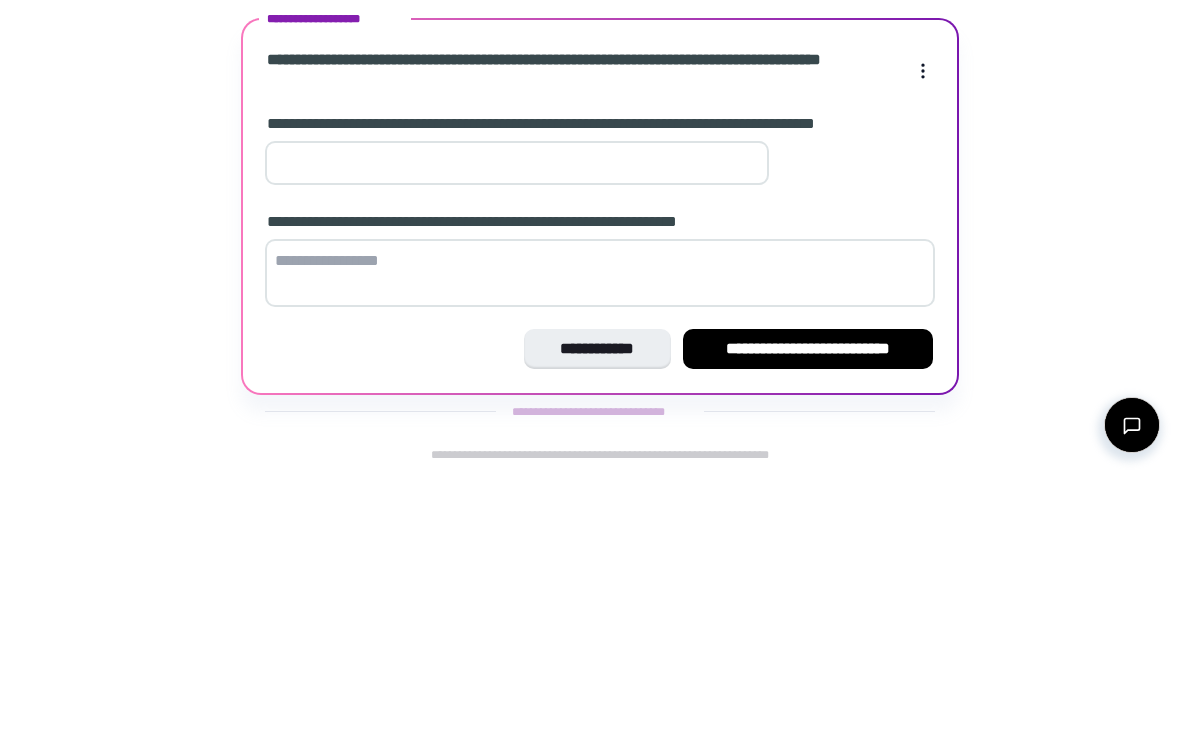 type on "*" 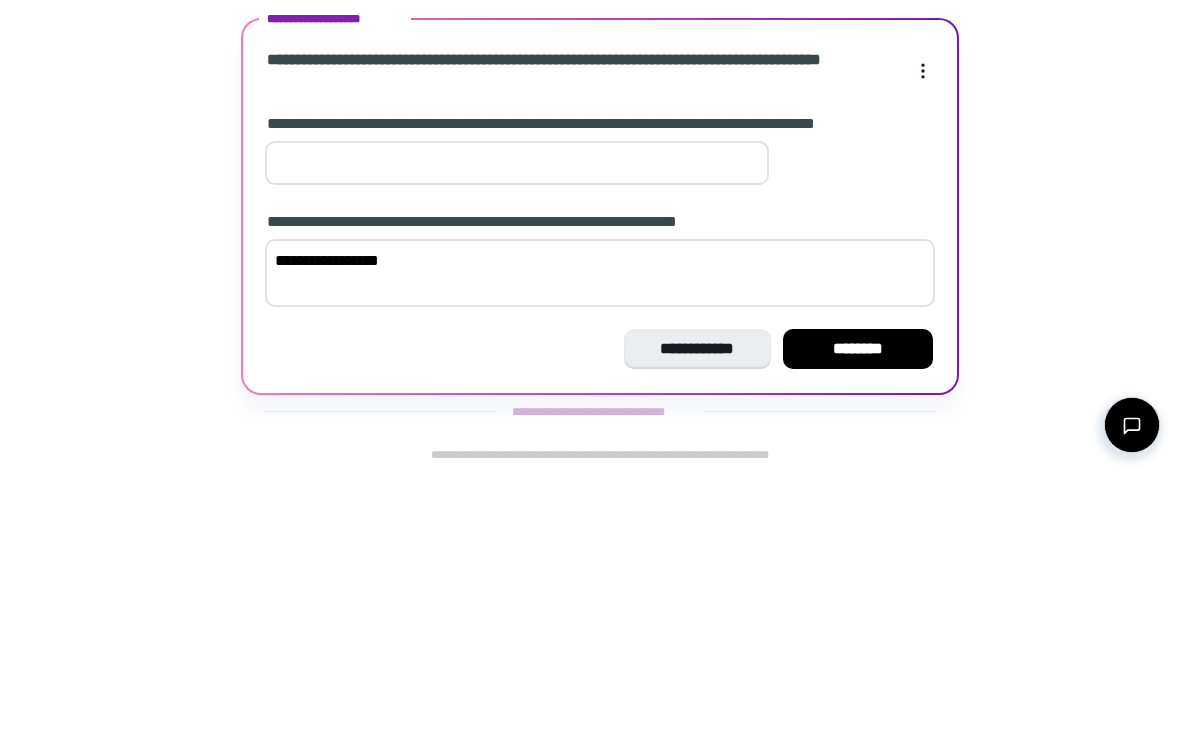 type on "**********" 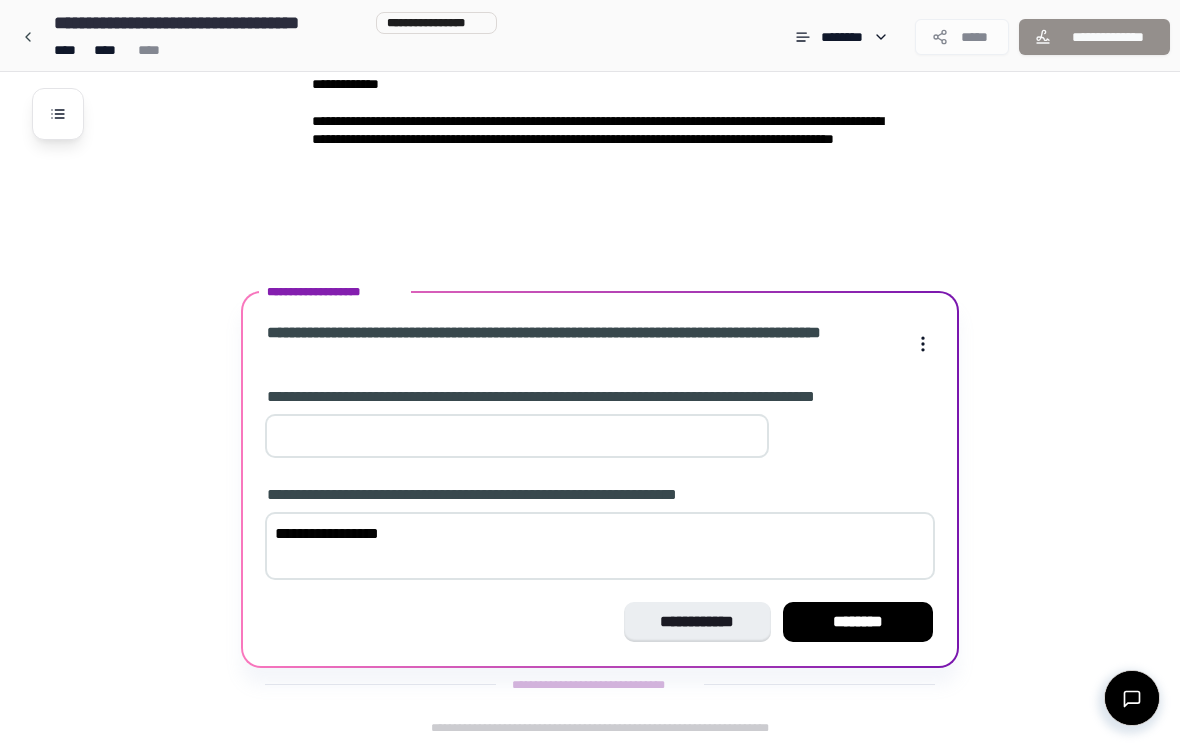 click on "********" at bounding box center [858, 622] 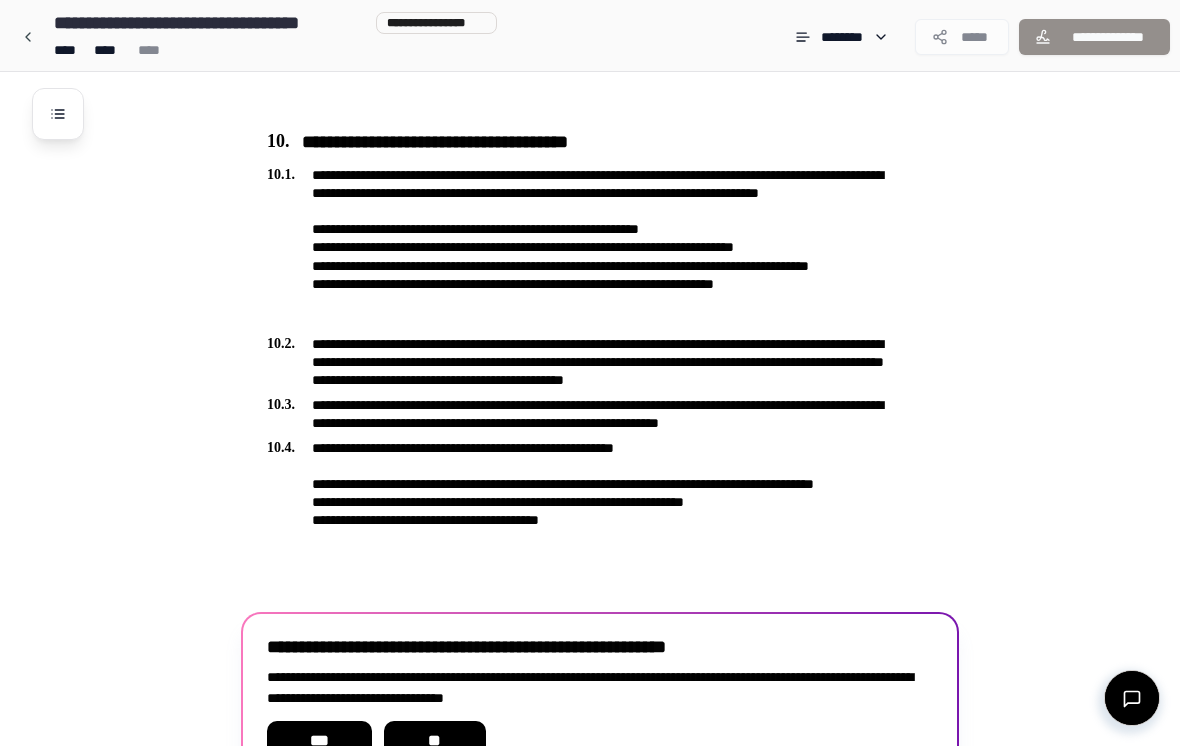 scroll, scrollTop: 3288, scrollLeft: 0, axis: vertical 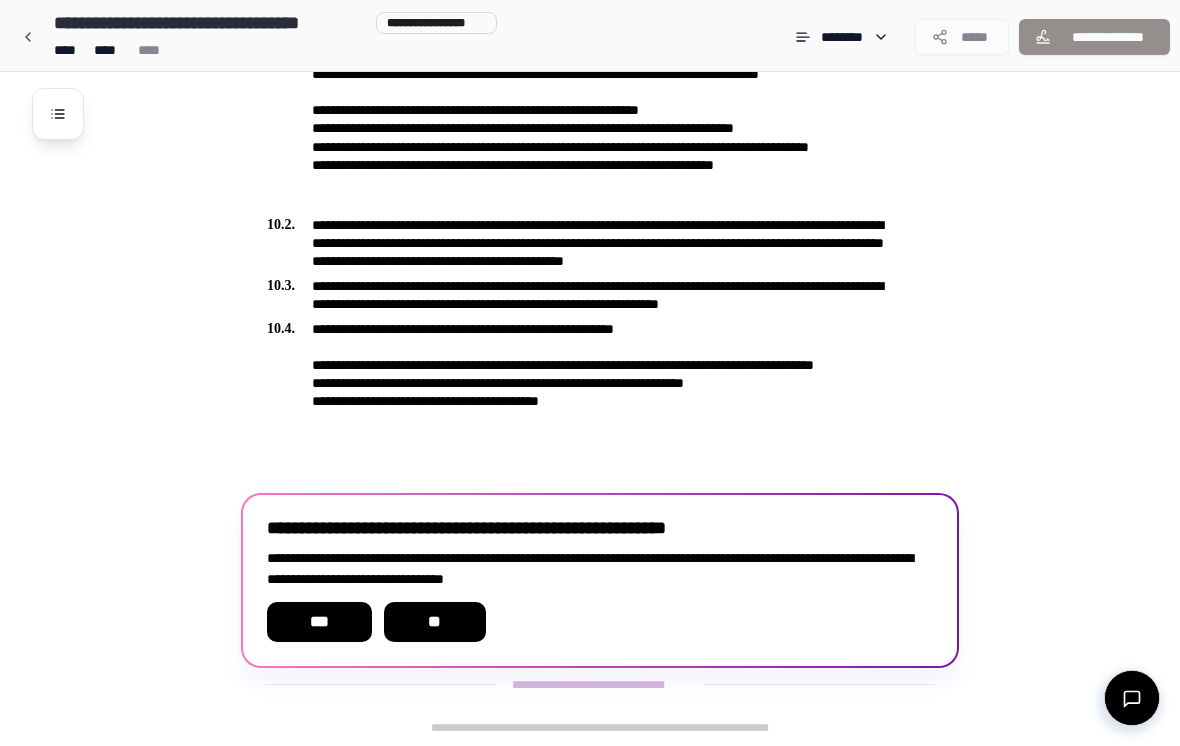 click on "**" at bounding box center (435, 622) 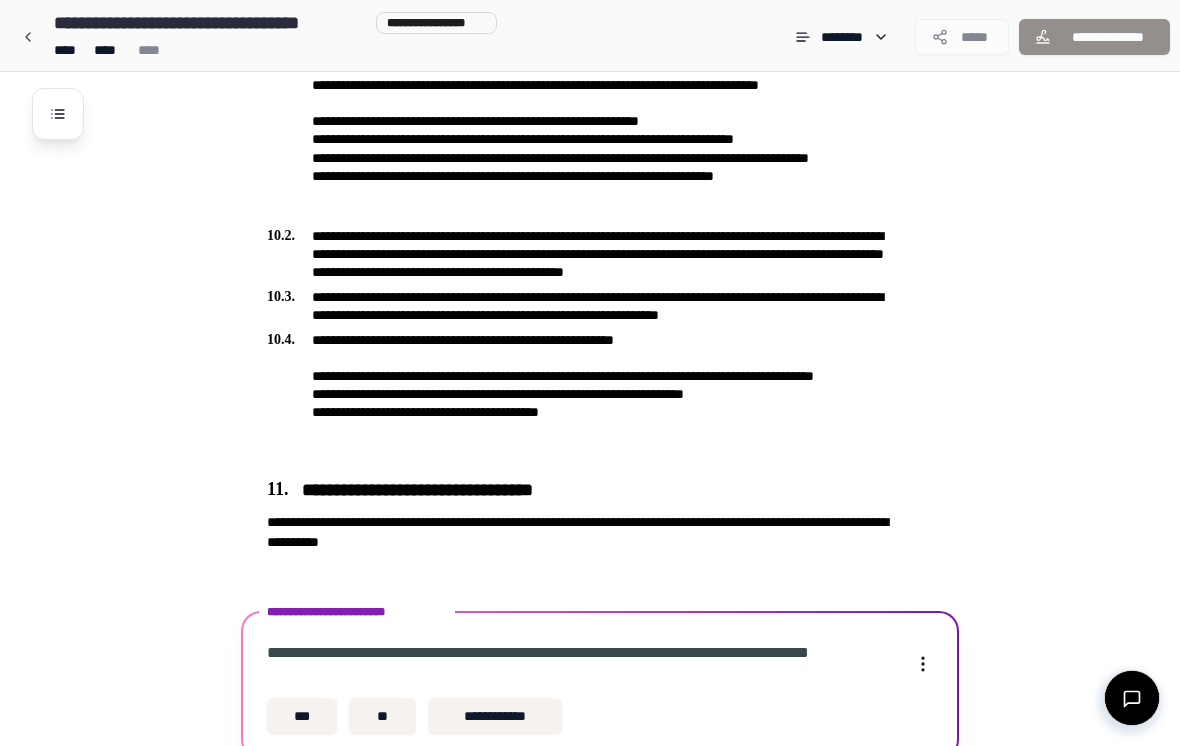 scroll, scrollTop: 3369, scrollLeft: 0, axis: vertical 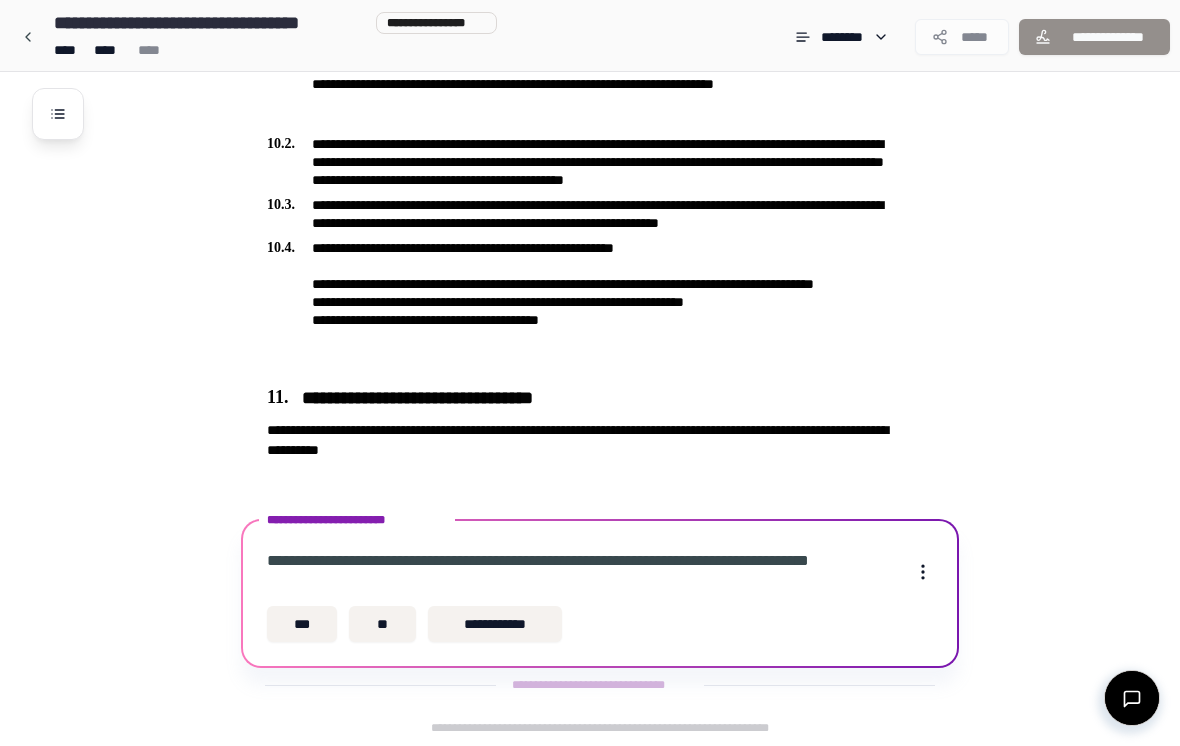 click on "***" at bounding box center (302, 624) 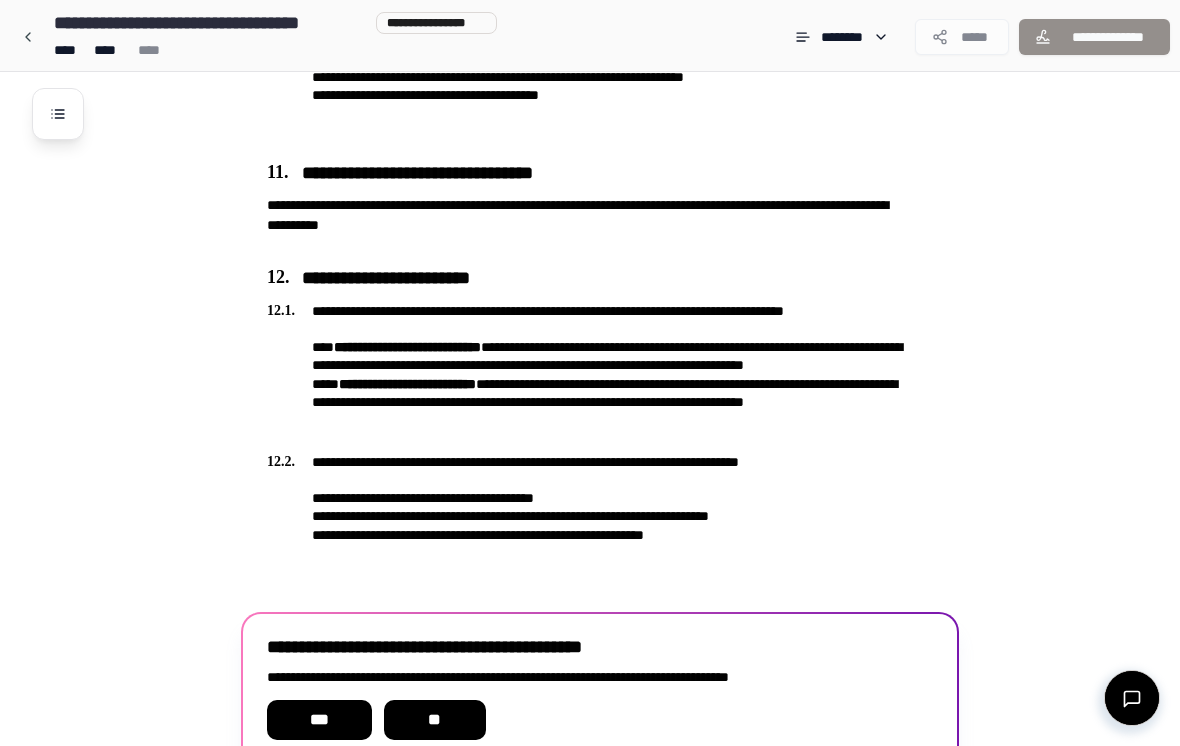 scroll, scrollTop: 3692, scrollLeft: 0, axis: vertical 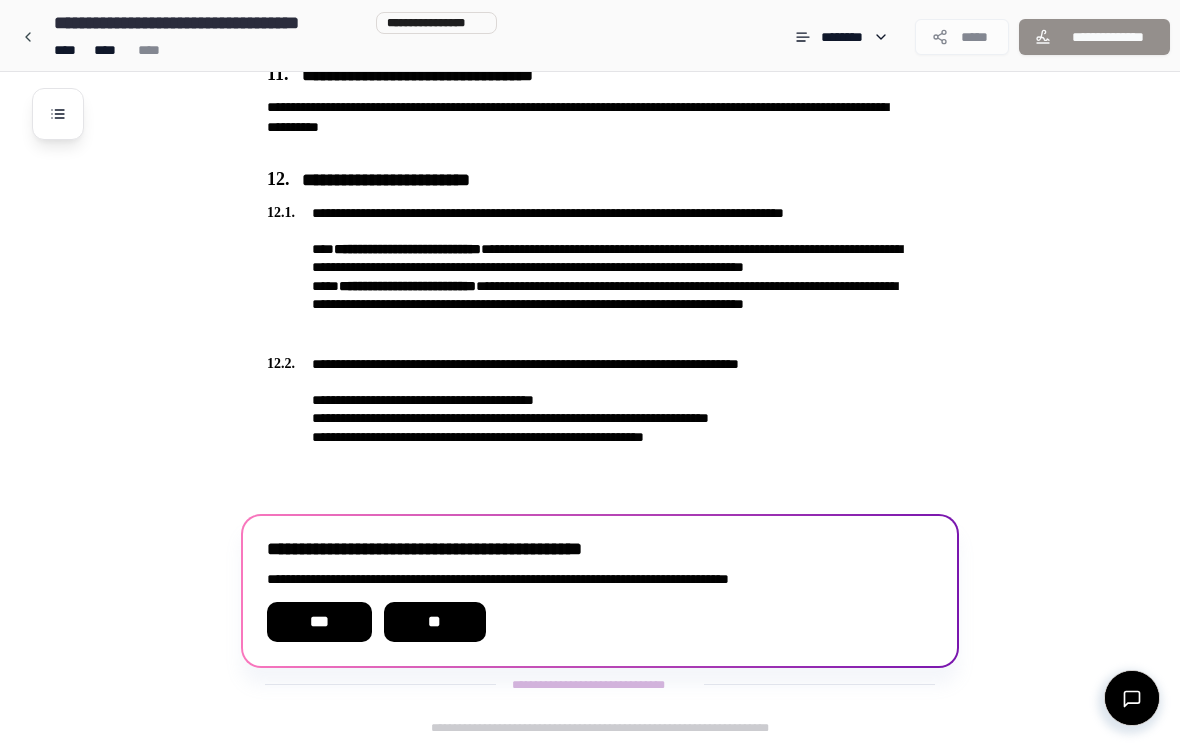 click on "**" at bounding box center [435, 622] 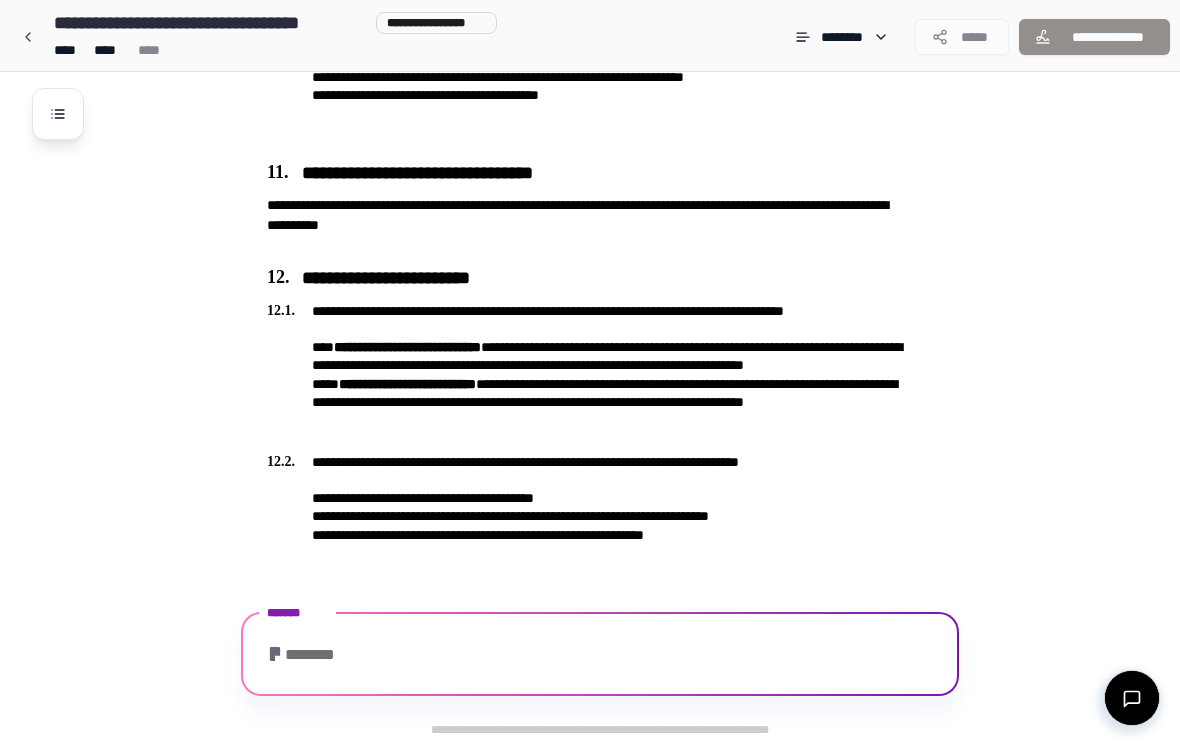 scroll, scrollTop: 3692, scrollLeft: 0, axis: vertical 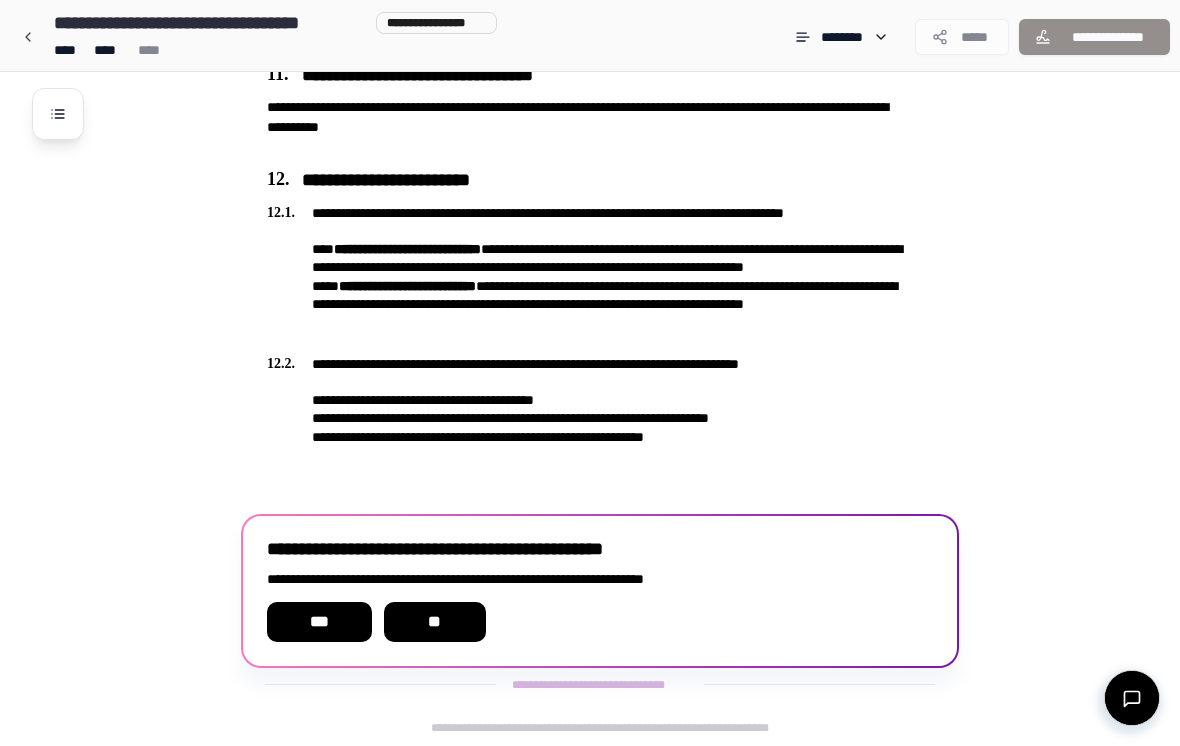 click on "**" at bounding box center [435, 622] 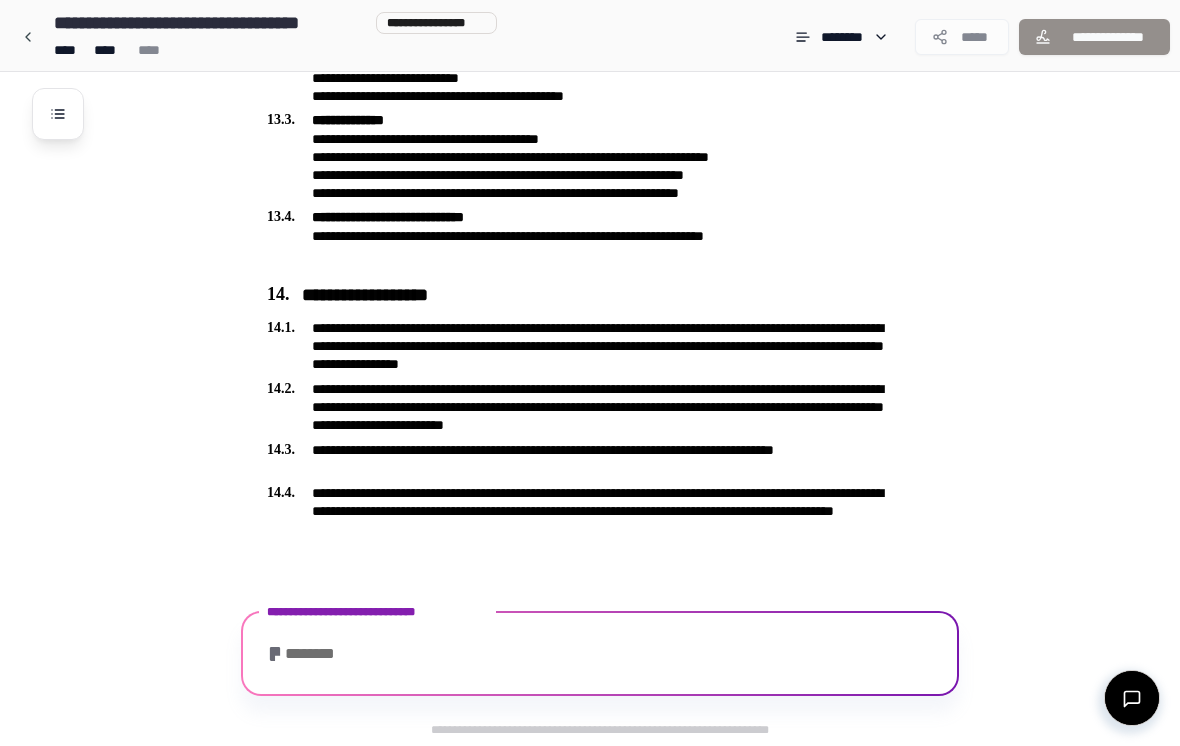 scroll, scrollTop: 4529, scrollLeft: 0, axis: vertical 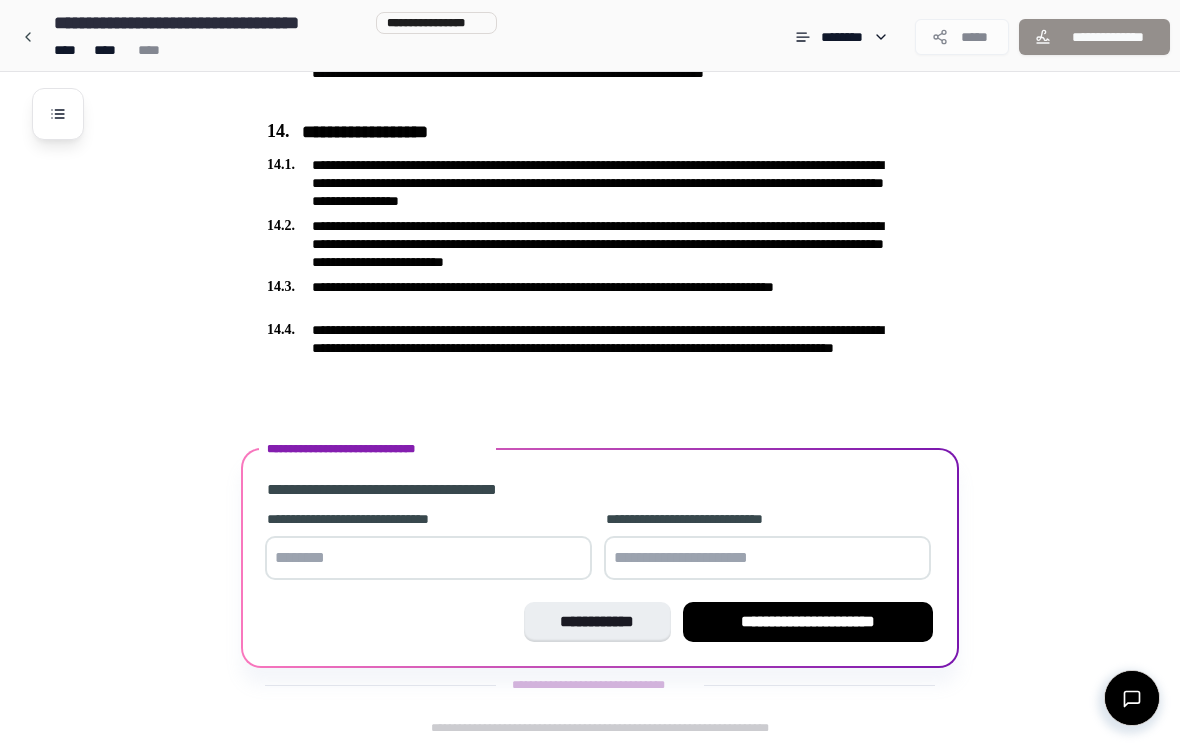 click at bounding box center [428, 558] 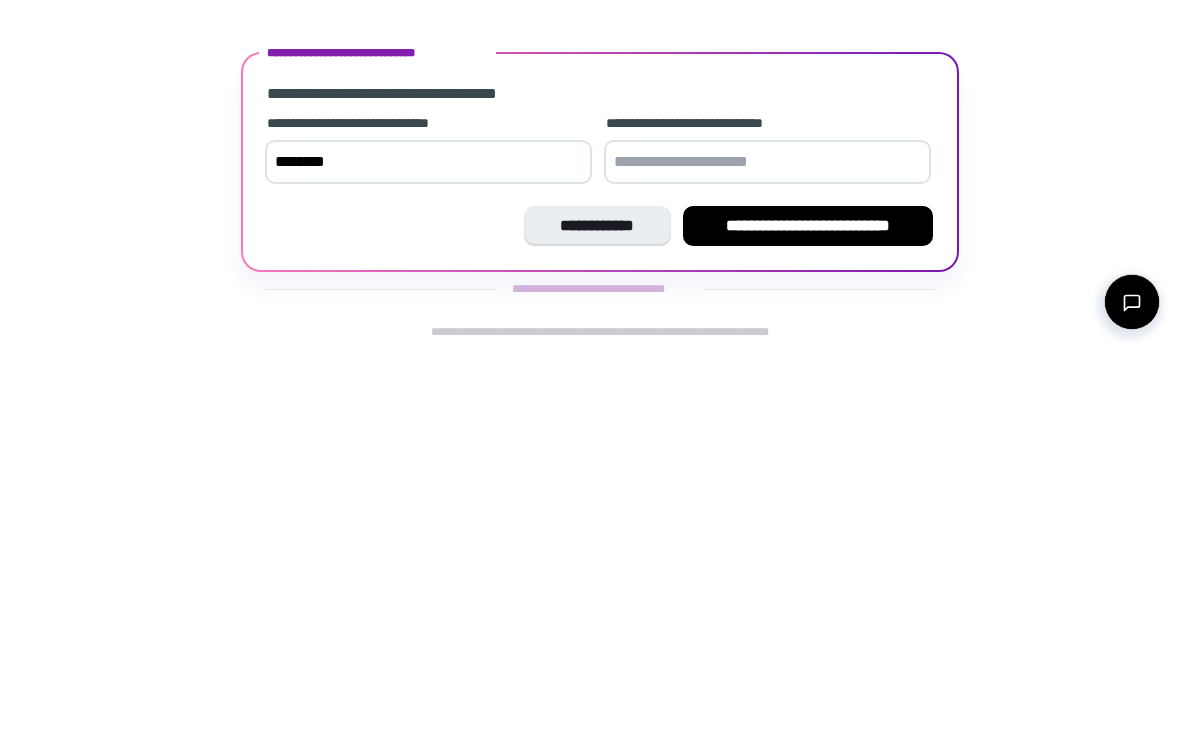 type on "********" 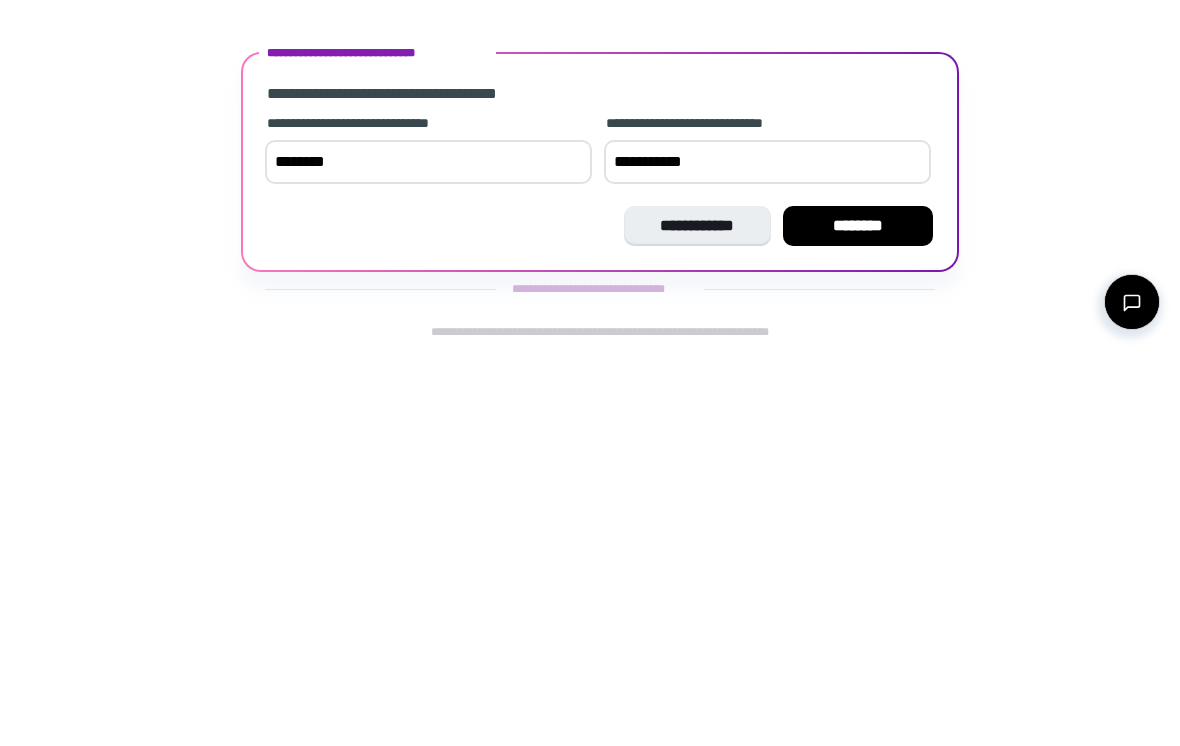 type on "**********" 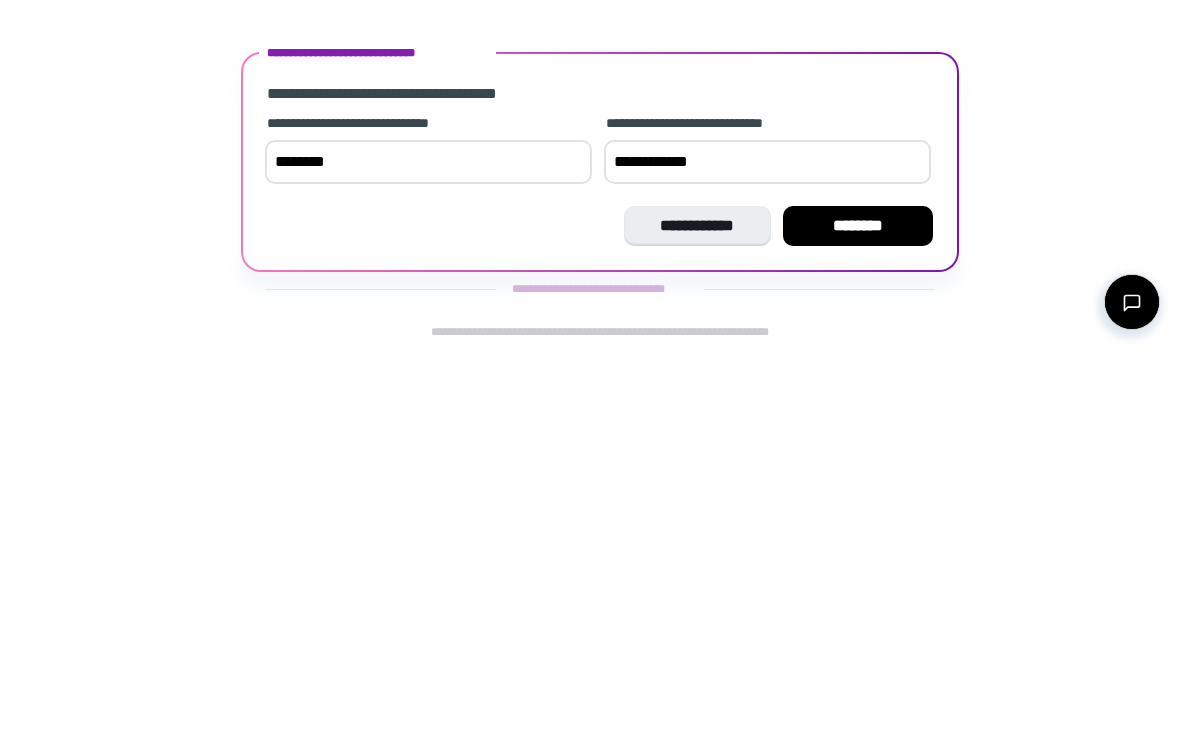 click on "********" at bounding box center (858, 622) 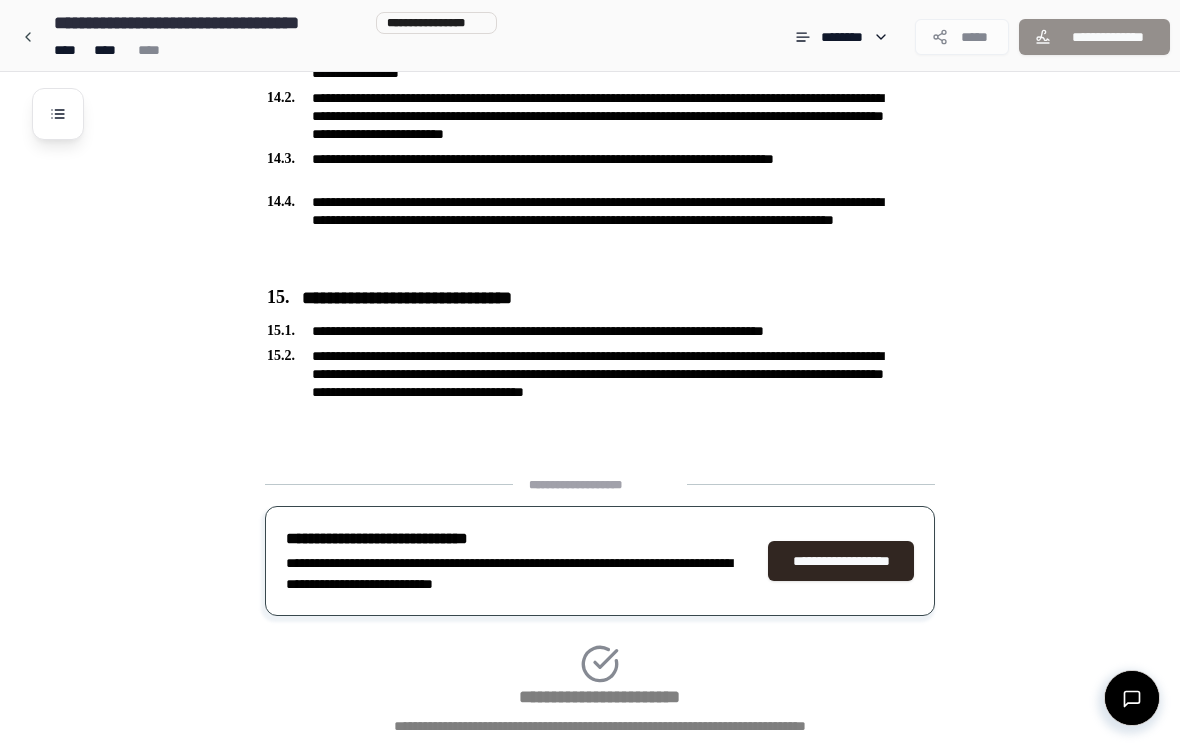 scroll, scrollTop: 4791, scrollLeft: 0, axis: vertical 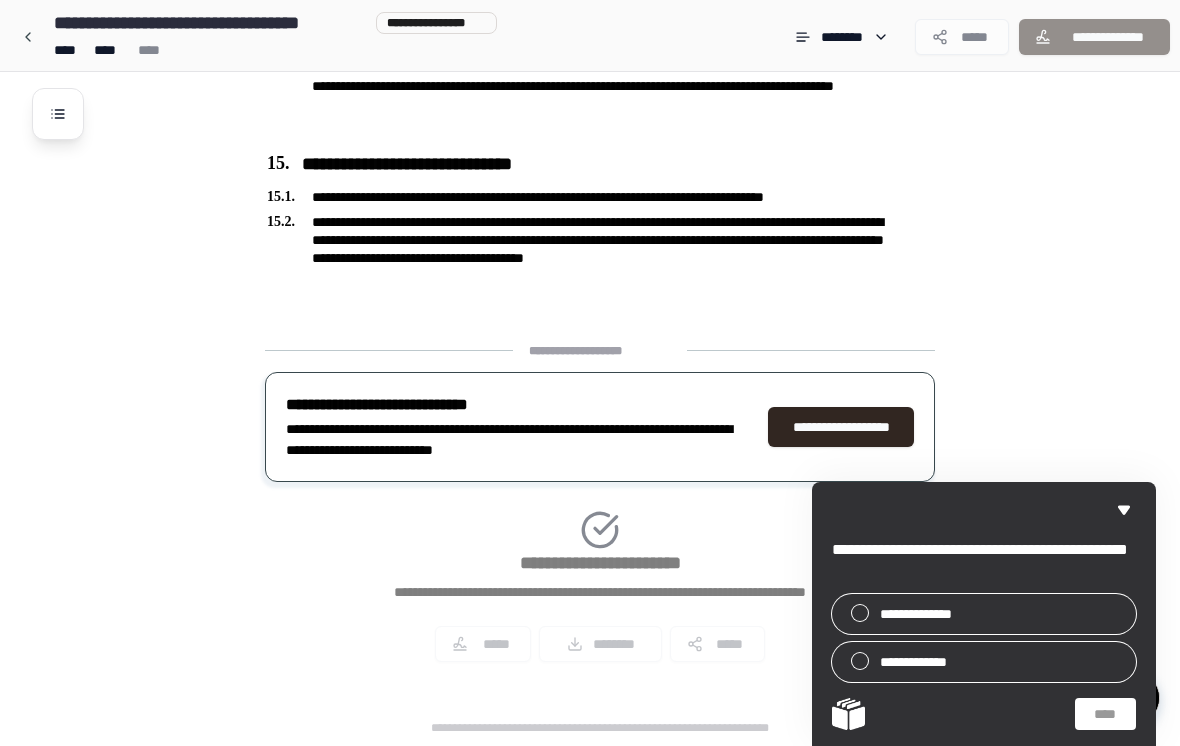 click 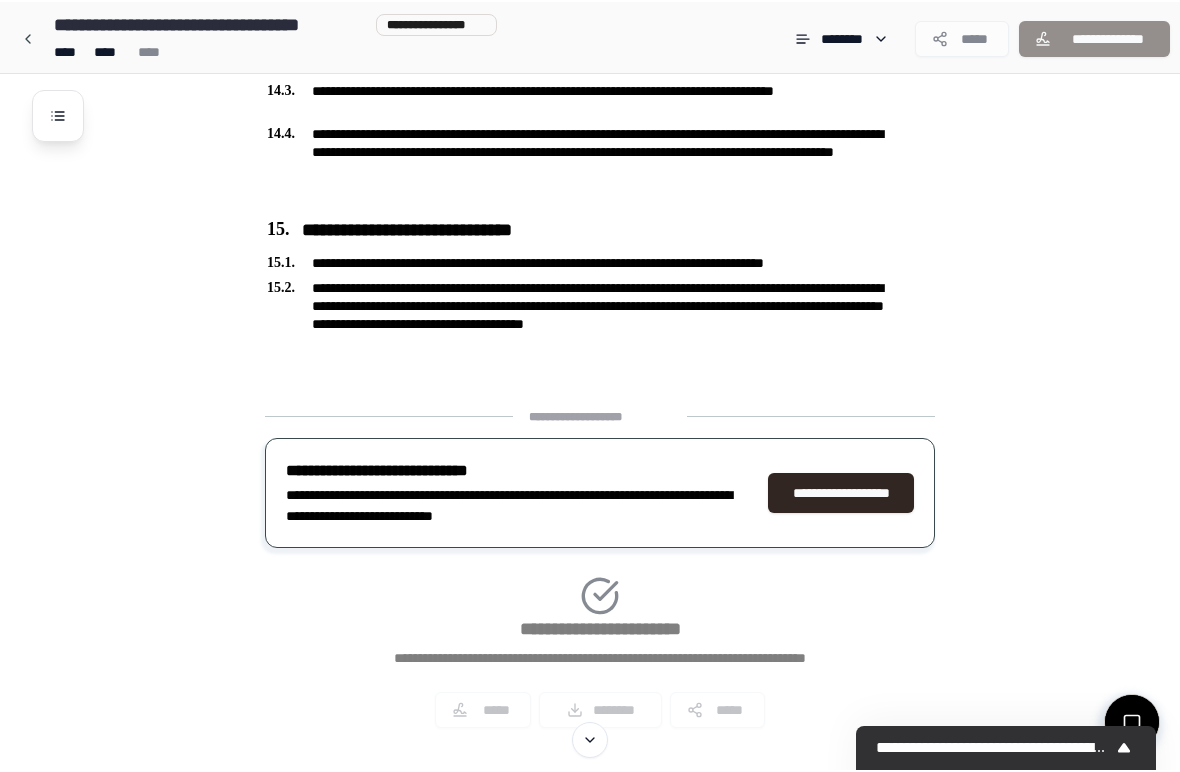 scroll, scrollTop: 4729, scrollLeft: 0, axis: vertical 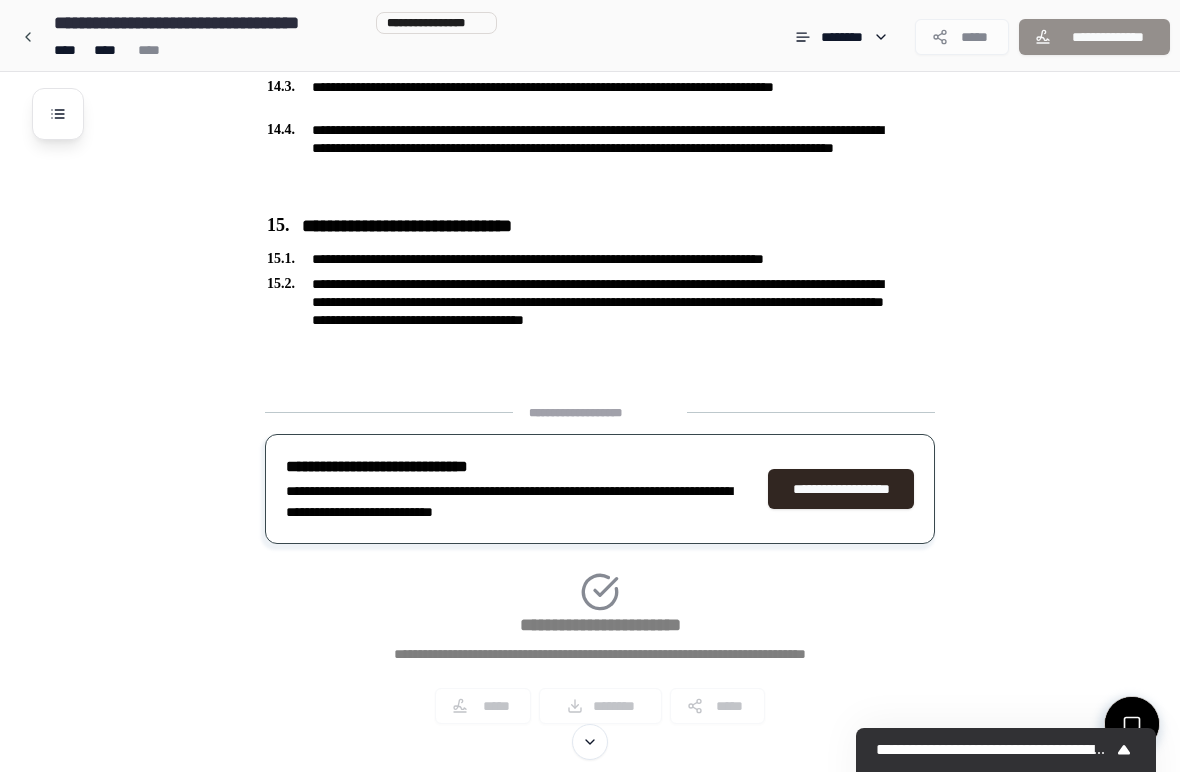 click on "*****" at bounding box center [962, 37] 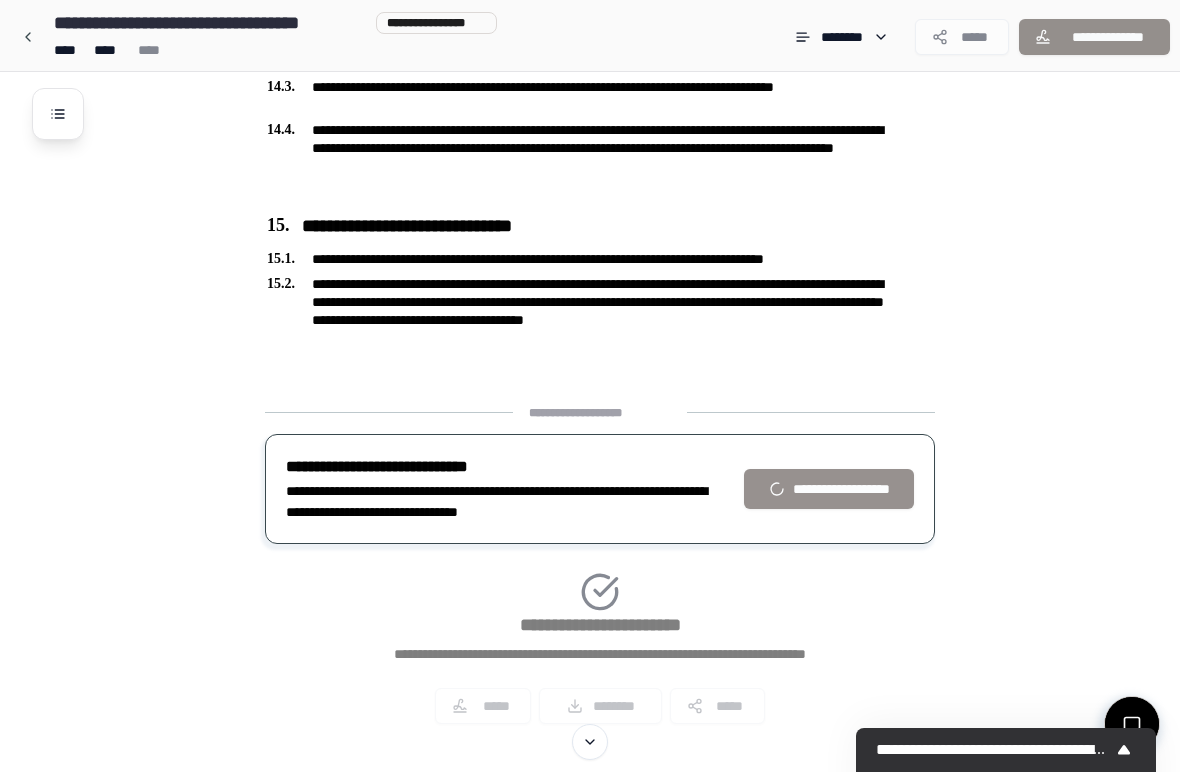 click on "[FIRST] [LAST]" at bounding box center [600, 489] 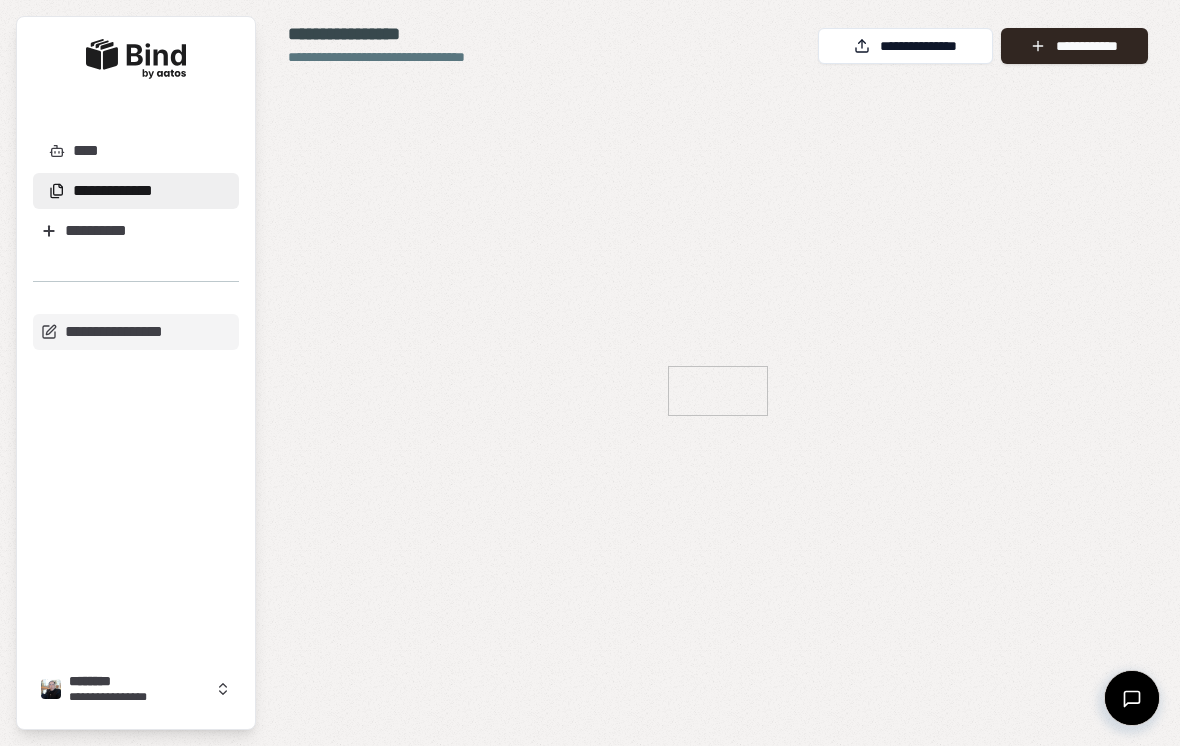 scroll, scrollTop: 0, scrollLeft: 0, axis: both 